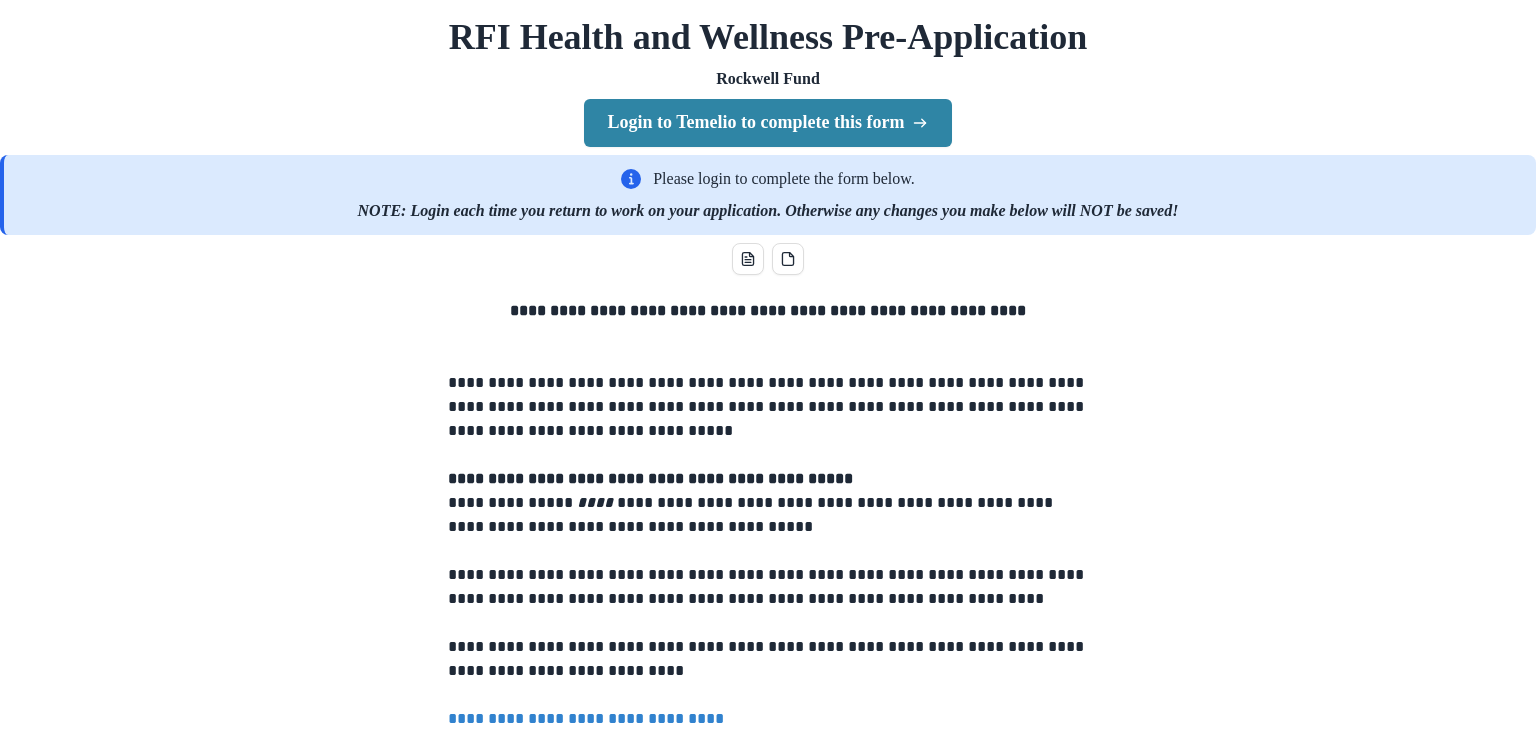 scroll, scrollTop: 0, scrollLeft: 0, axis: both 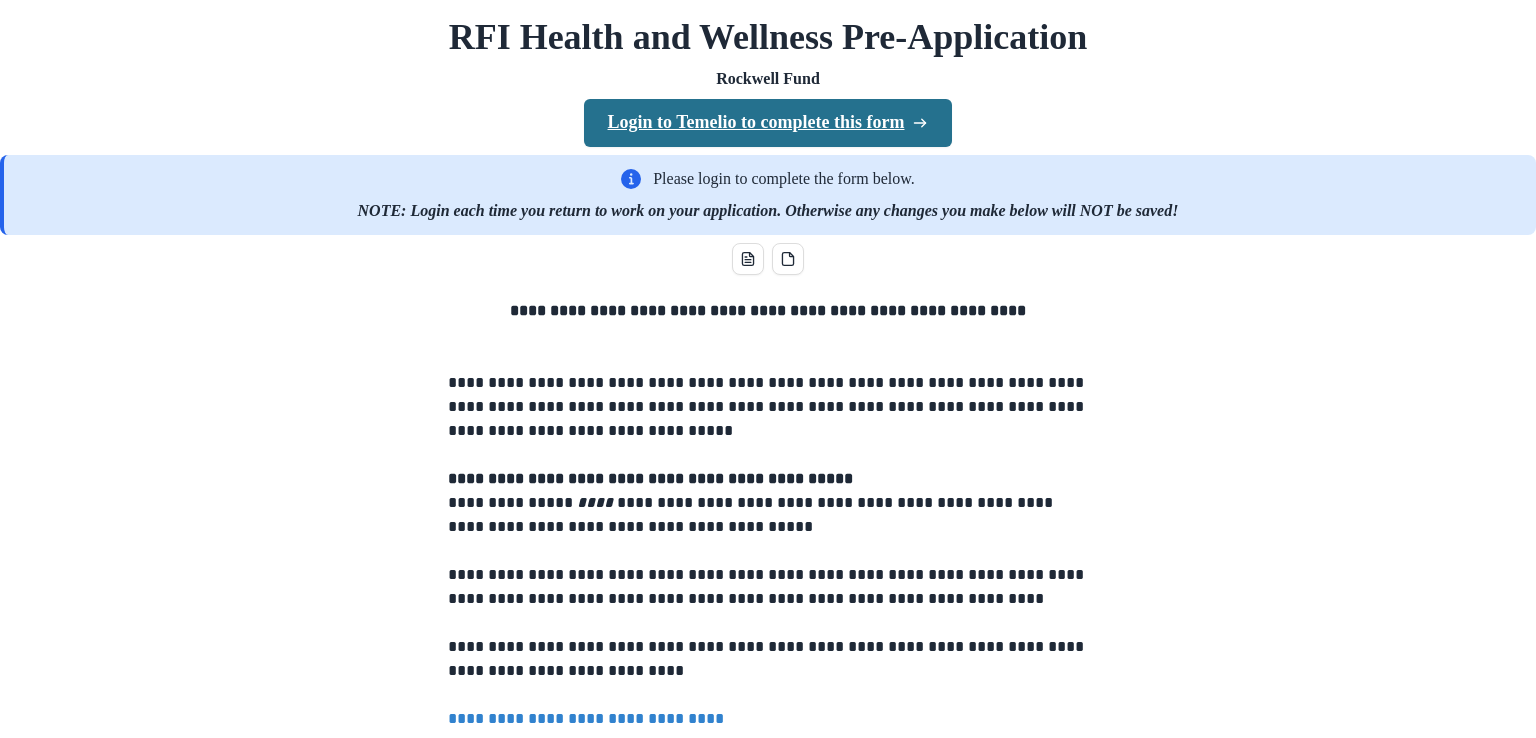 click on "Login to Temelio to complete this form" at bounding box center [768, 123] 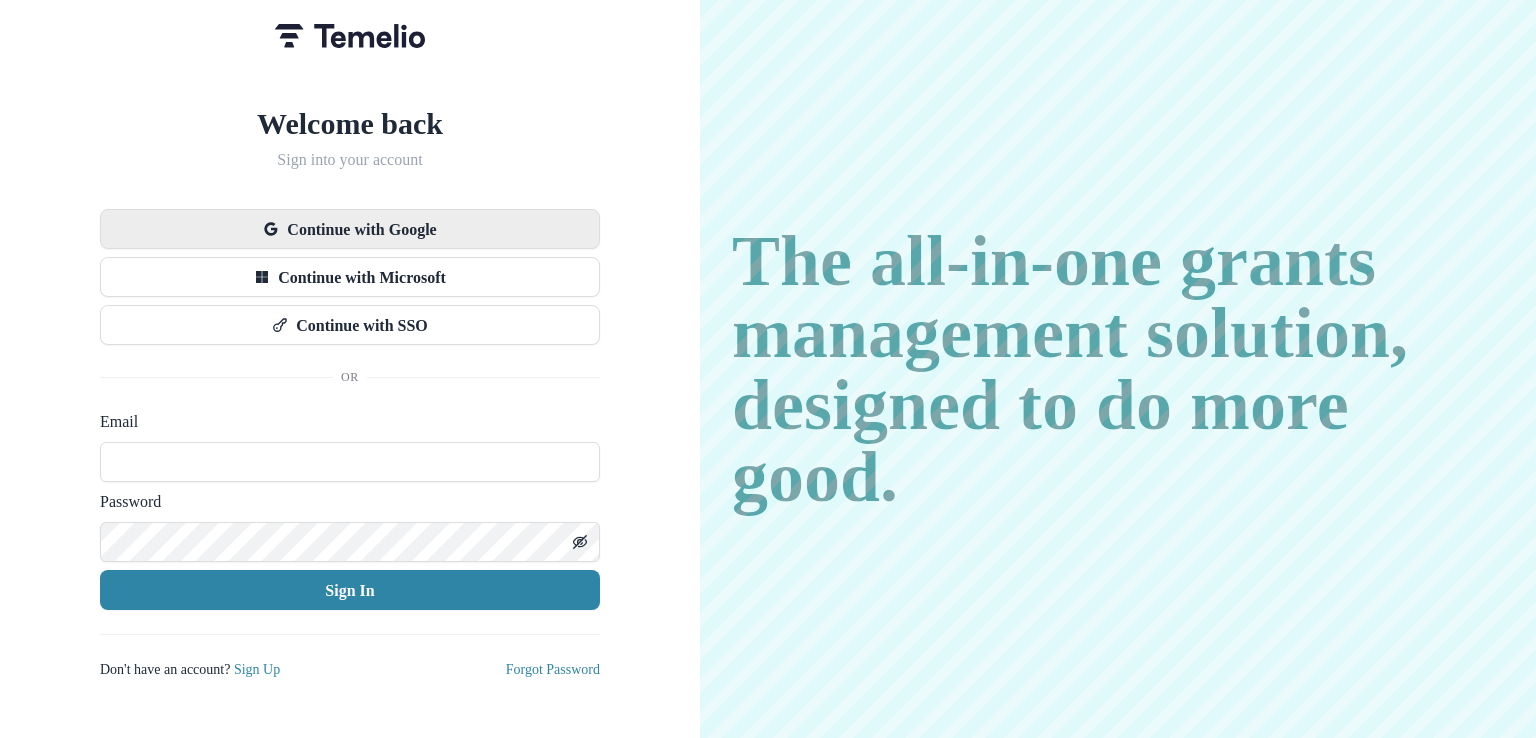 click on "Continue with Google" at bounding box center [350, 229] 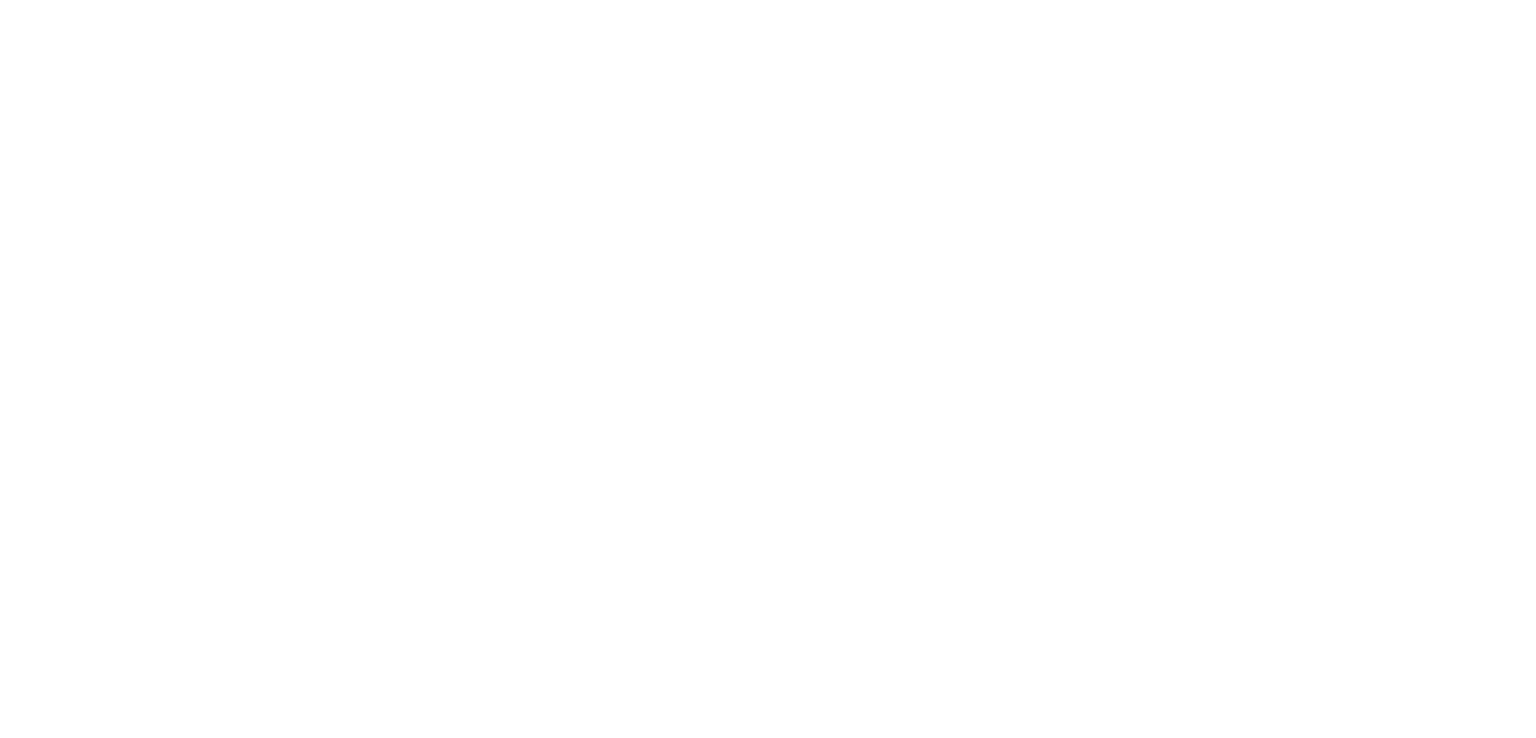 scroll, scrollTop: 0, scrollLeft: 0, axis: both 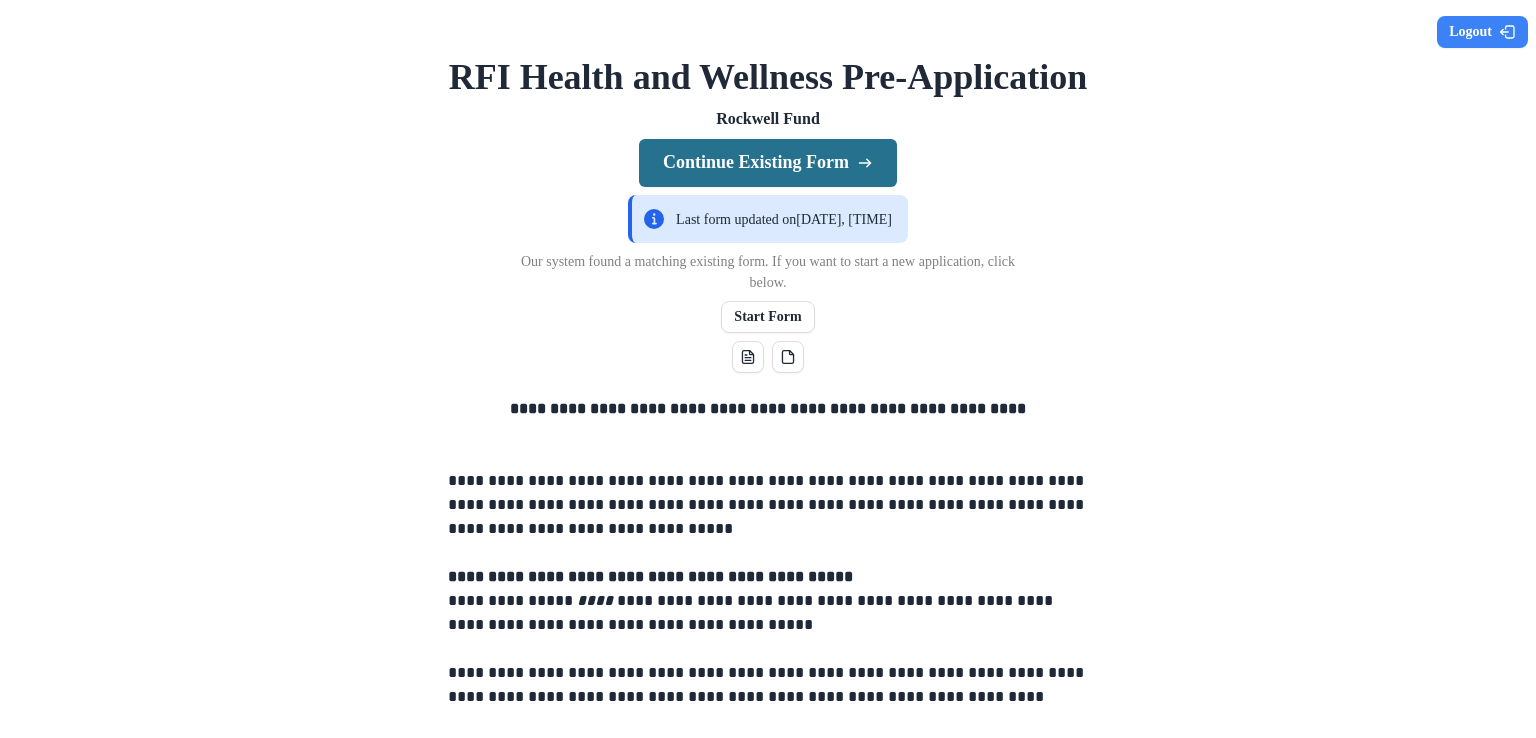click on "Continue Existing Form" at bounding box center [768, 163] 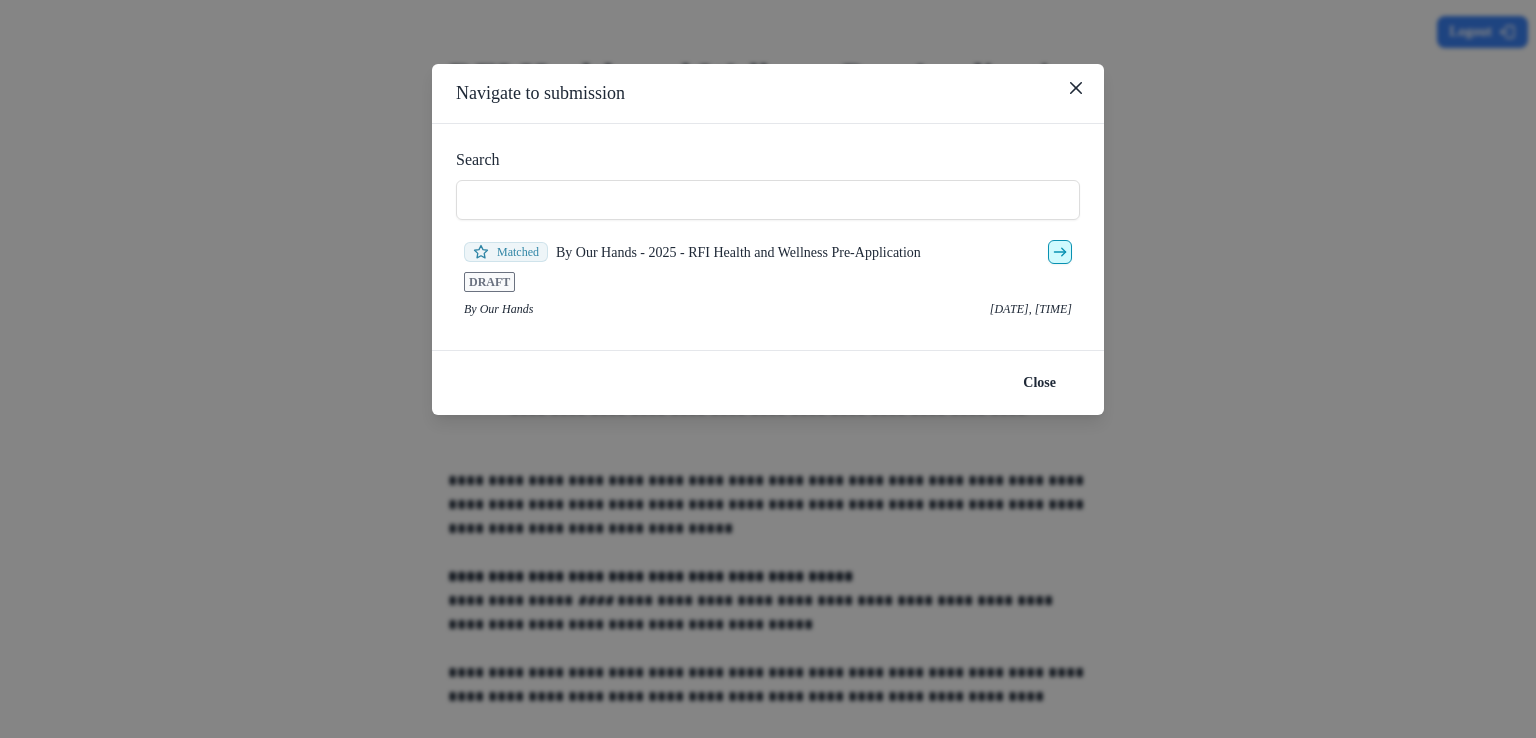click at bounding box center [1059, 252] 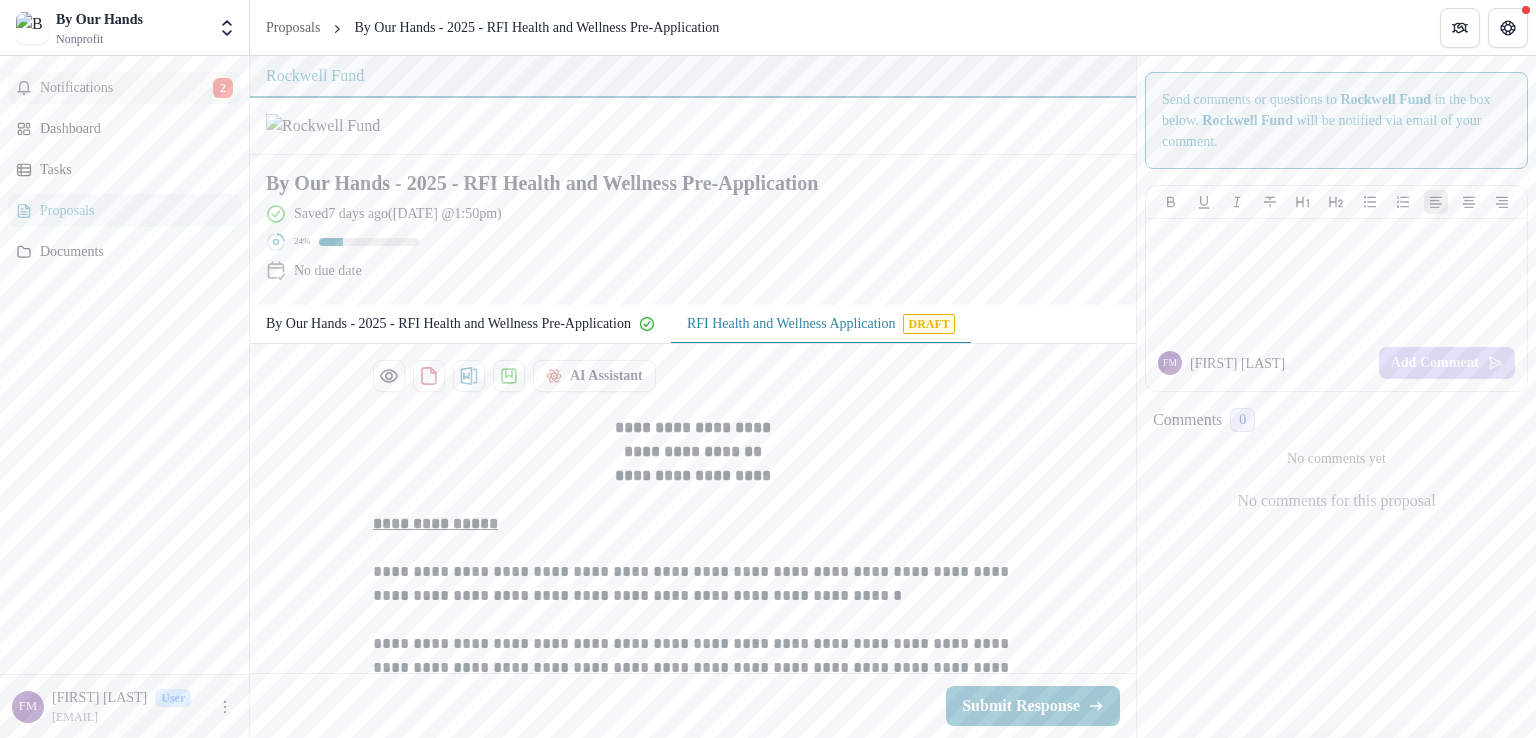 click on "Notifications" at bounding box center (126, 88) 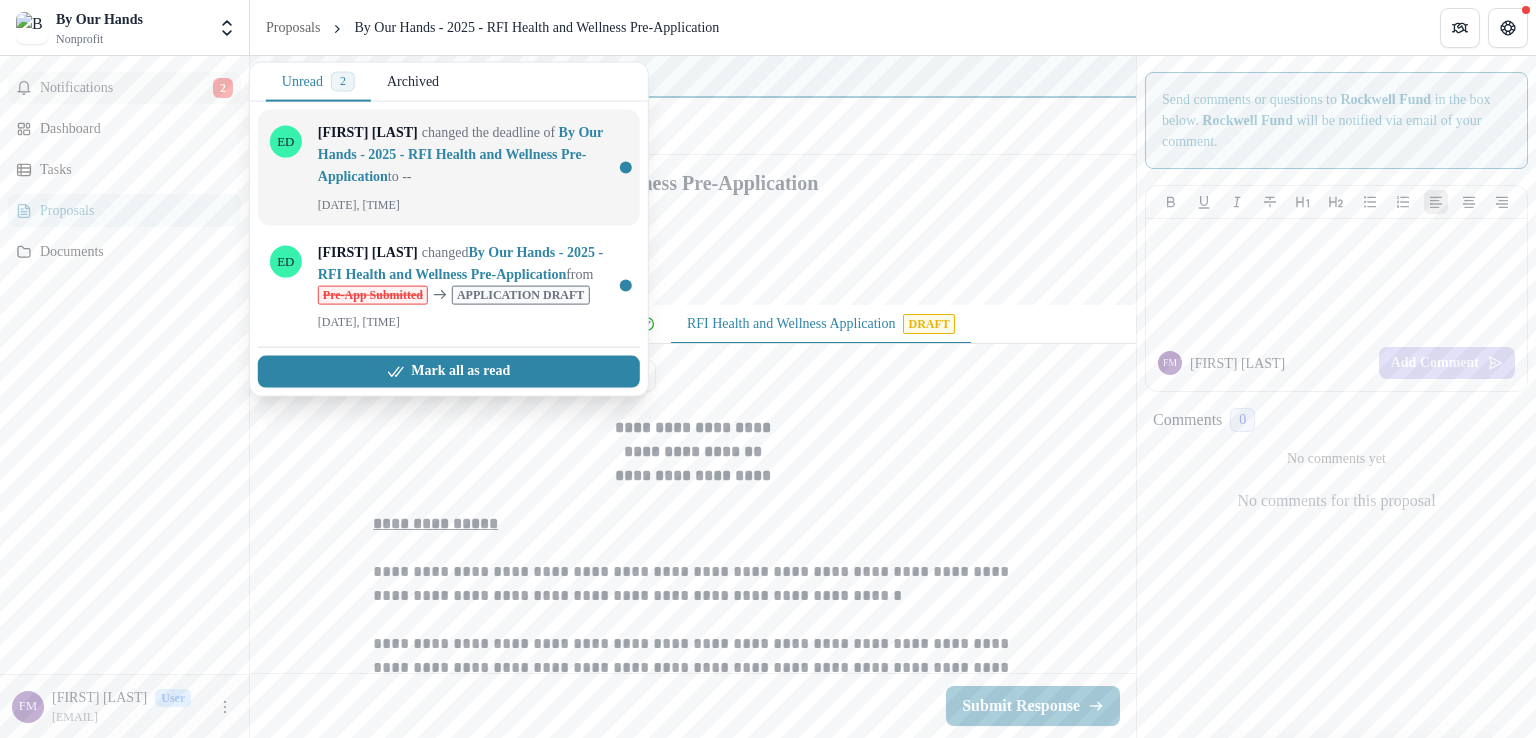 click on "By Our Hands - 2025 - RFI Health and Wellness Pre-Application" at bounding box center [460, 154] 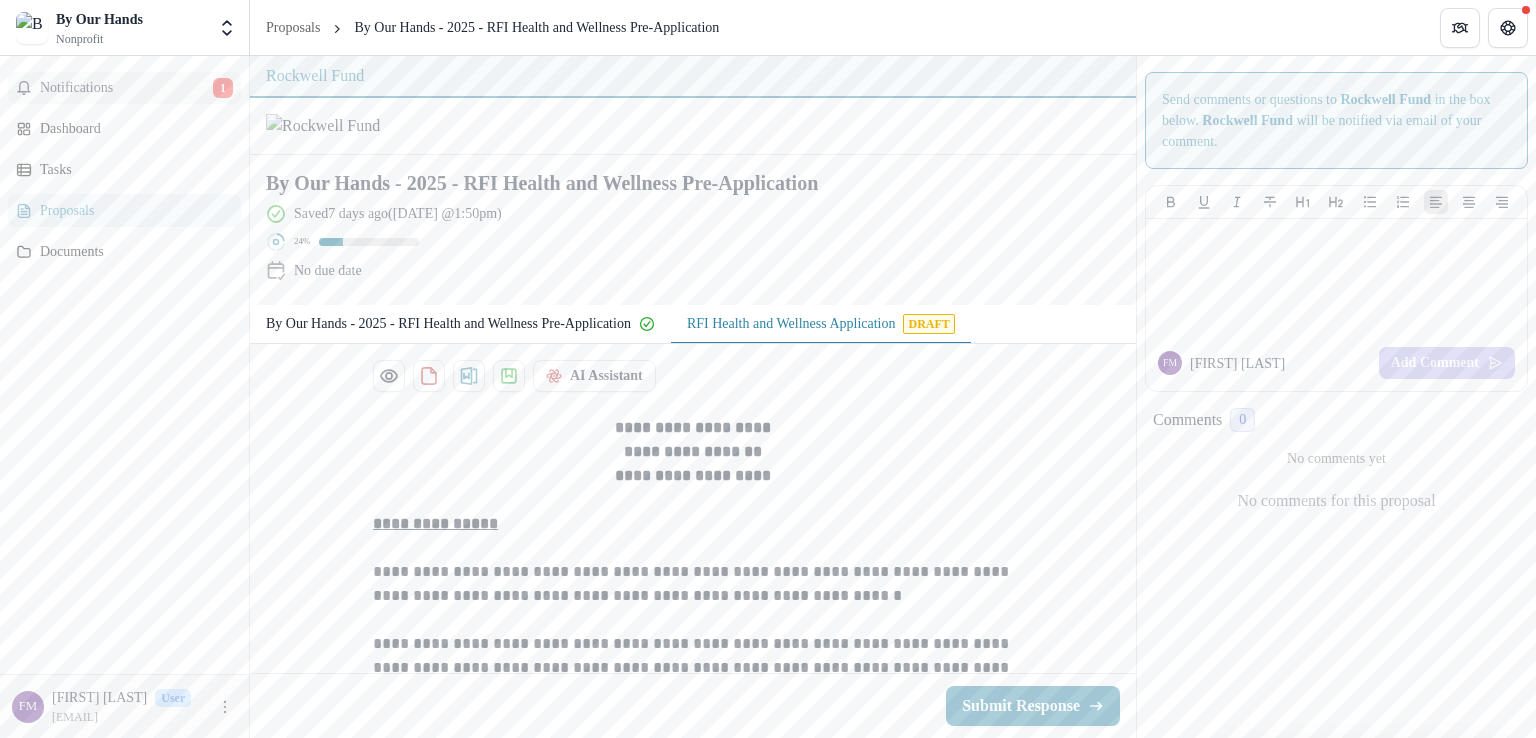 click on "Notifications" at bounding box center (126, 88) 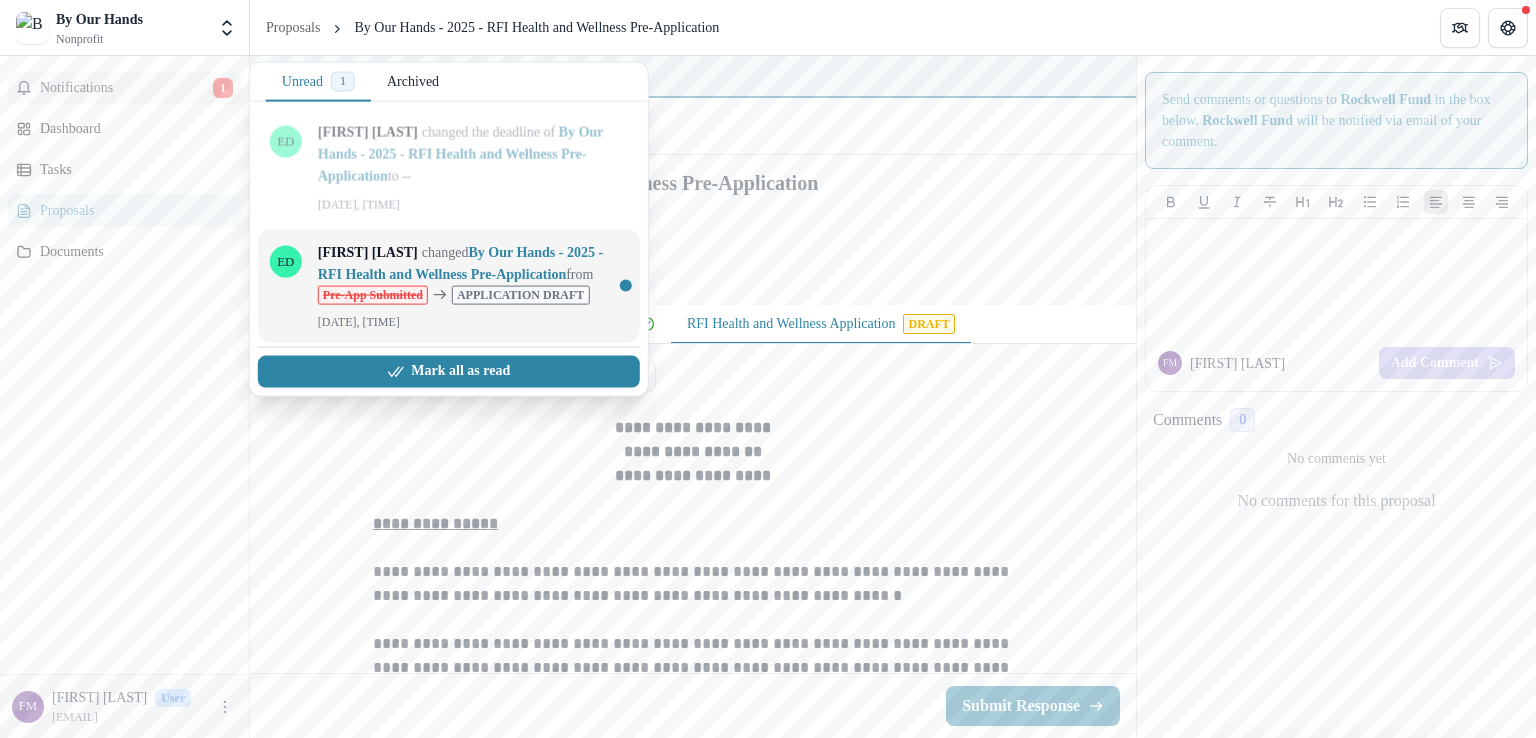 click on "By Our Hands - 2025 - RFI Health and Wellness Pre-Application" at bounding box center (460, 263) 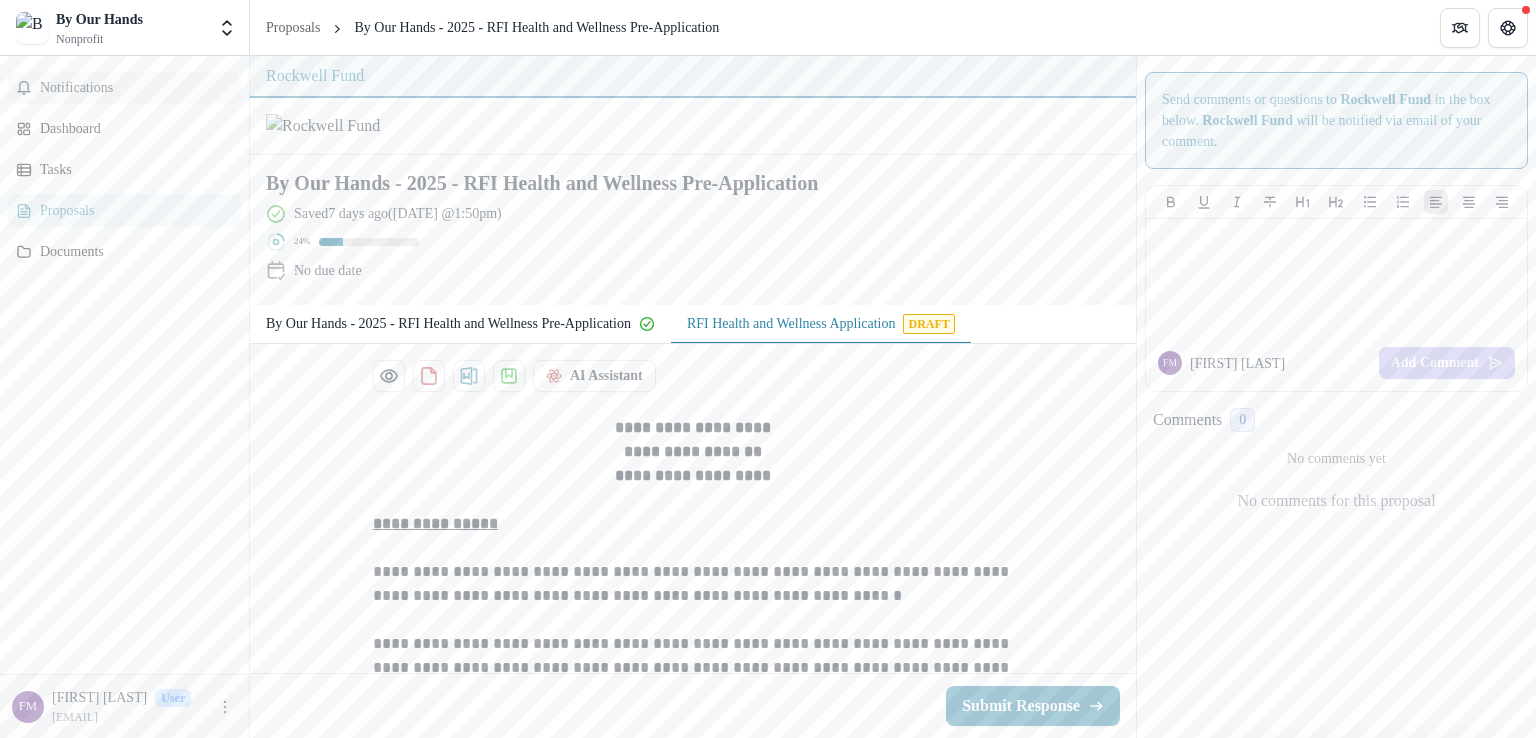 click on "Notifications" at bounding box center [136, 88] 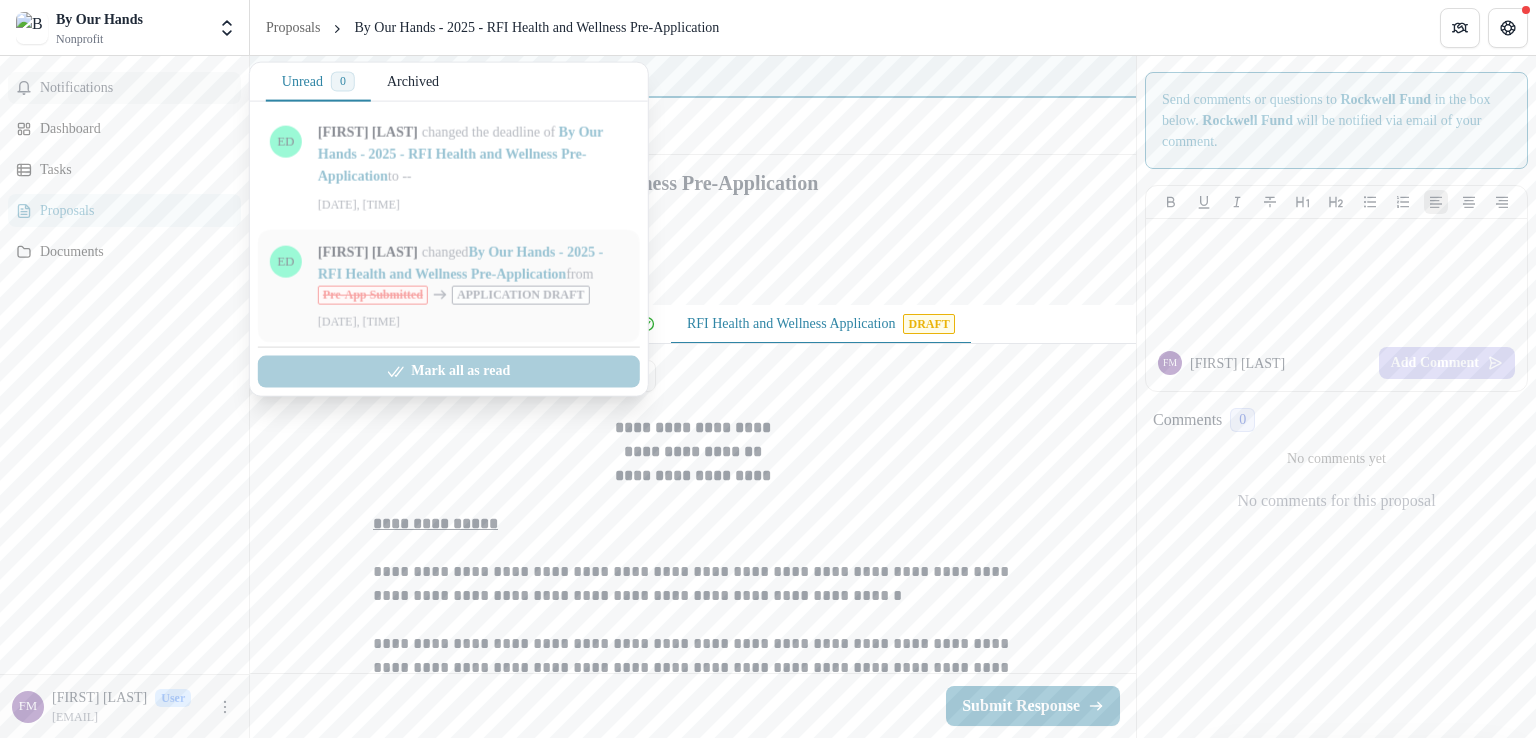 click on "By Our Hands - 2025 - RFI Health and Wellness Pre-Application" at bounding box center (460, 154) 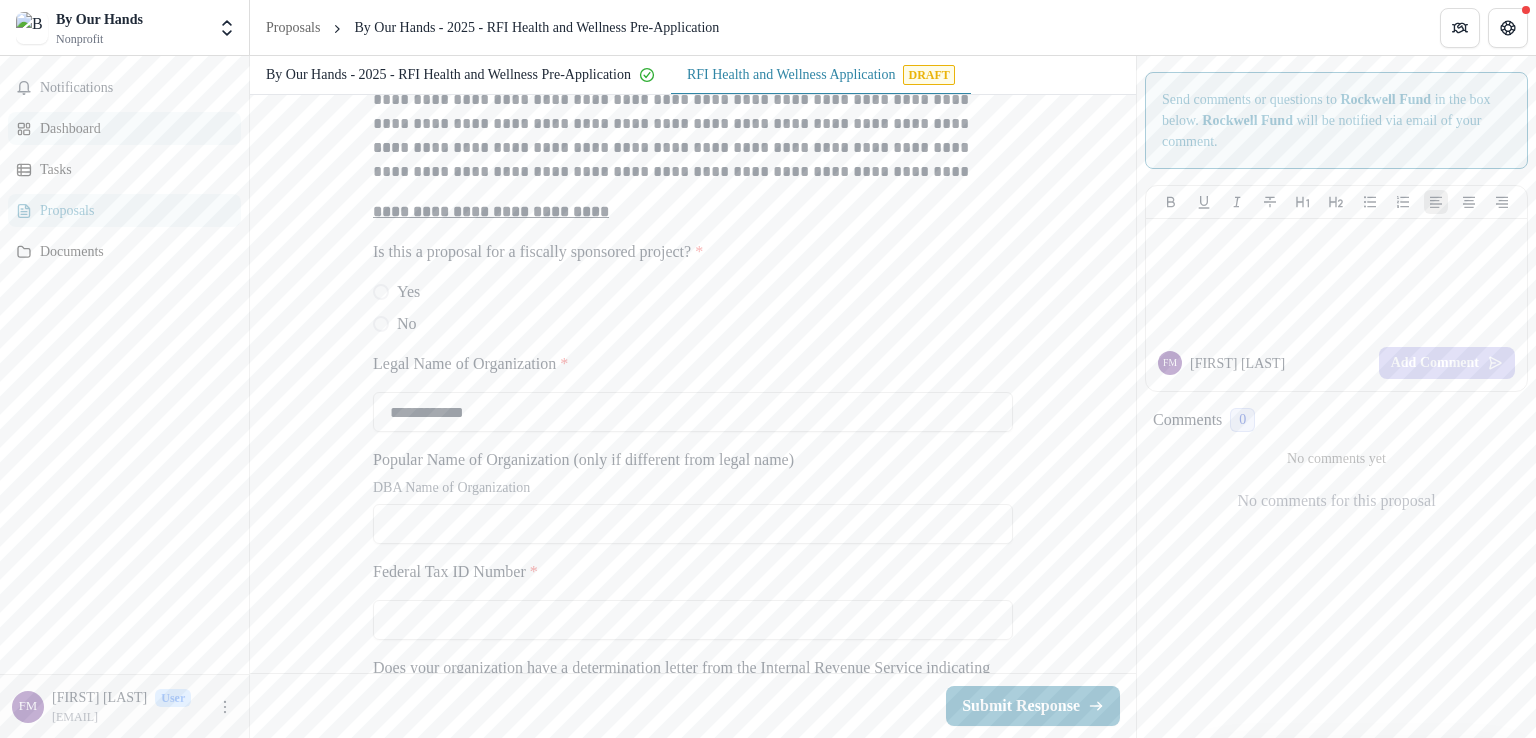 scroll, scrollTop: 1412, scrollLeft: 0, axis: vertical 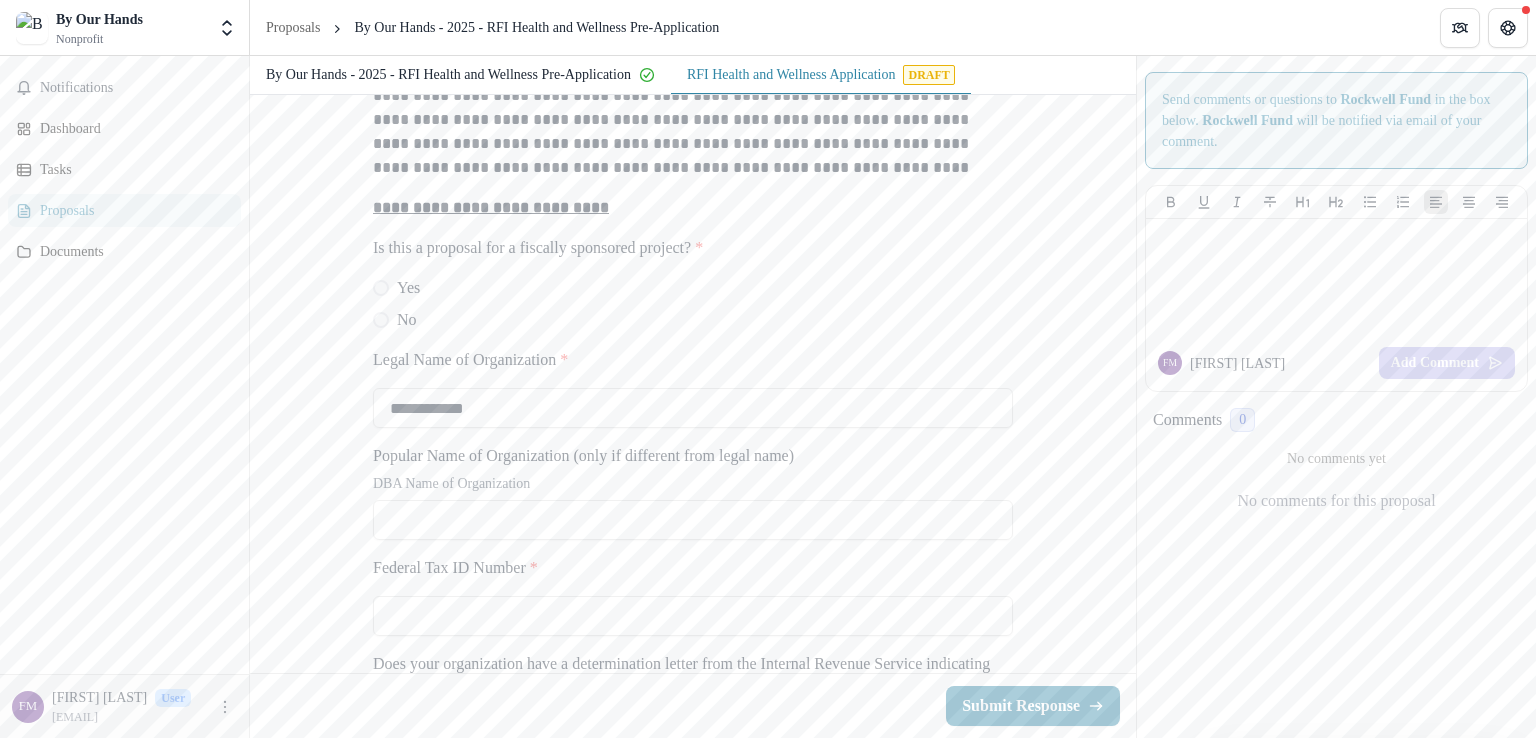 click at bounding box center (381, 320) 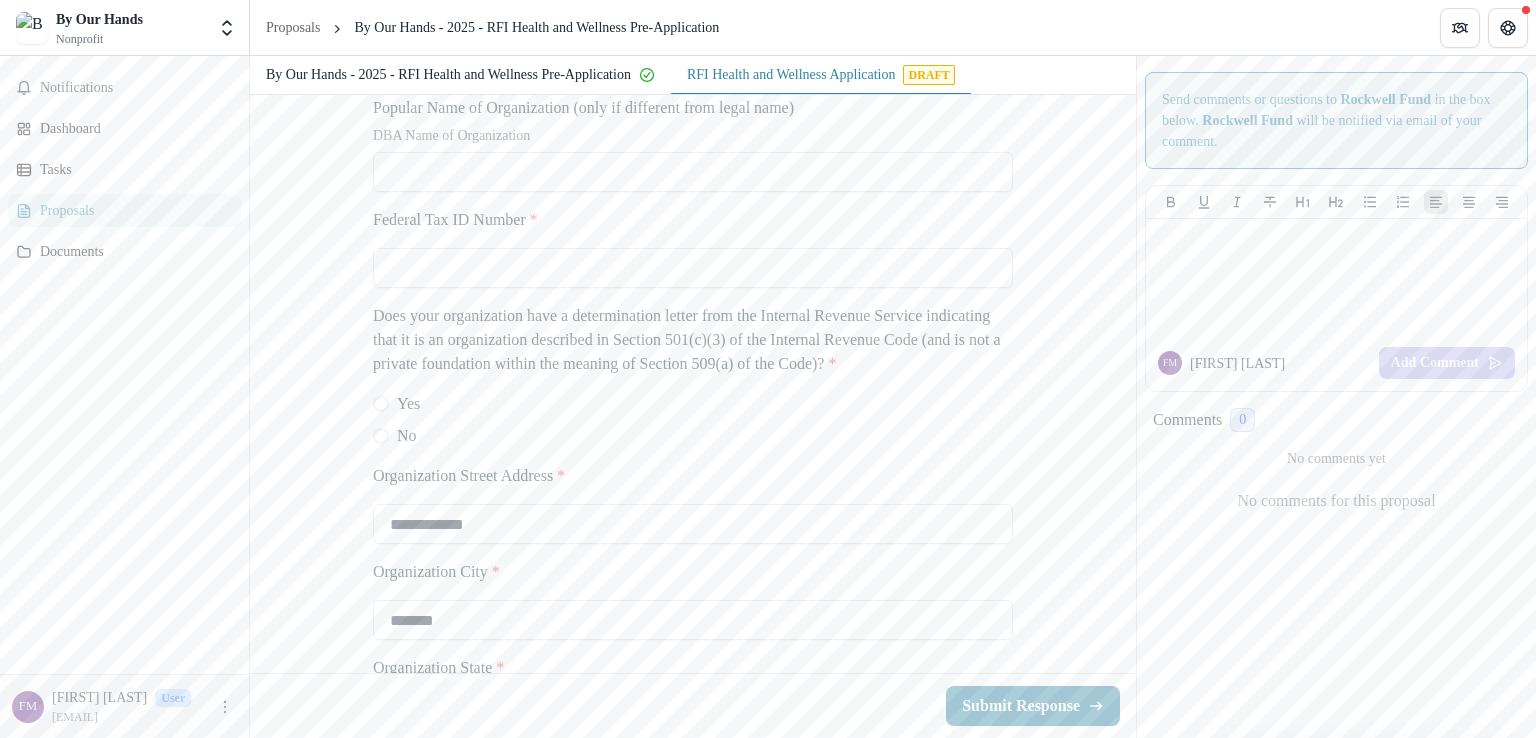 scroll, scrollTop: 1765, scrollLeft: 0, axis: vertical 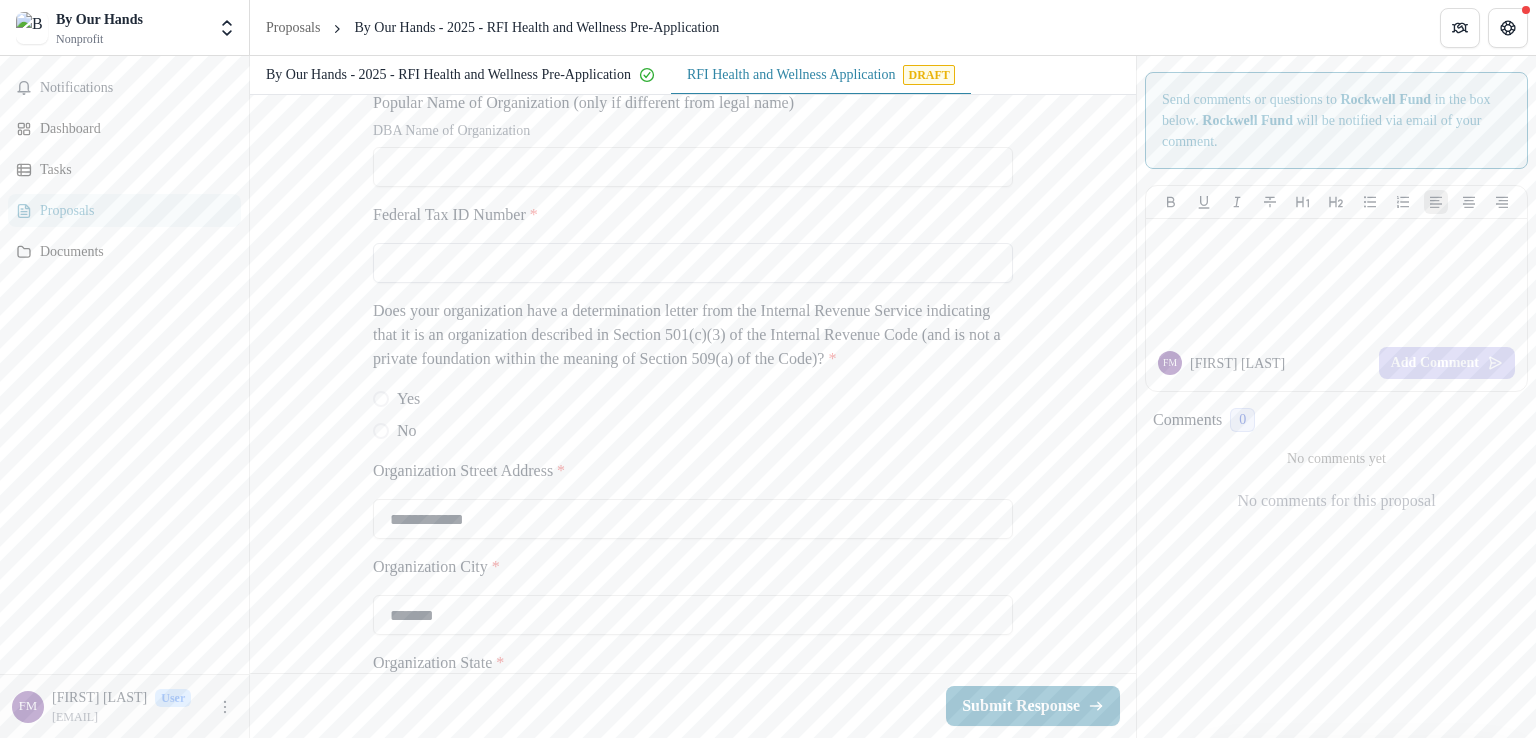 click on "Federal Tax ID Number *" at bounding box center [693, 263] 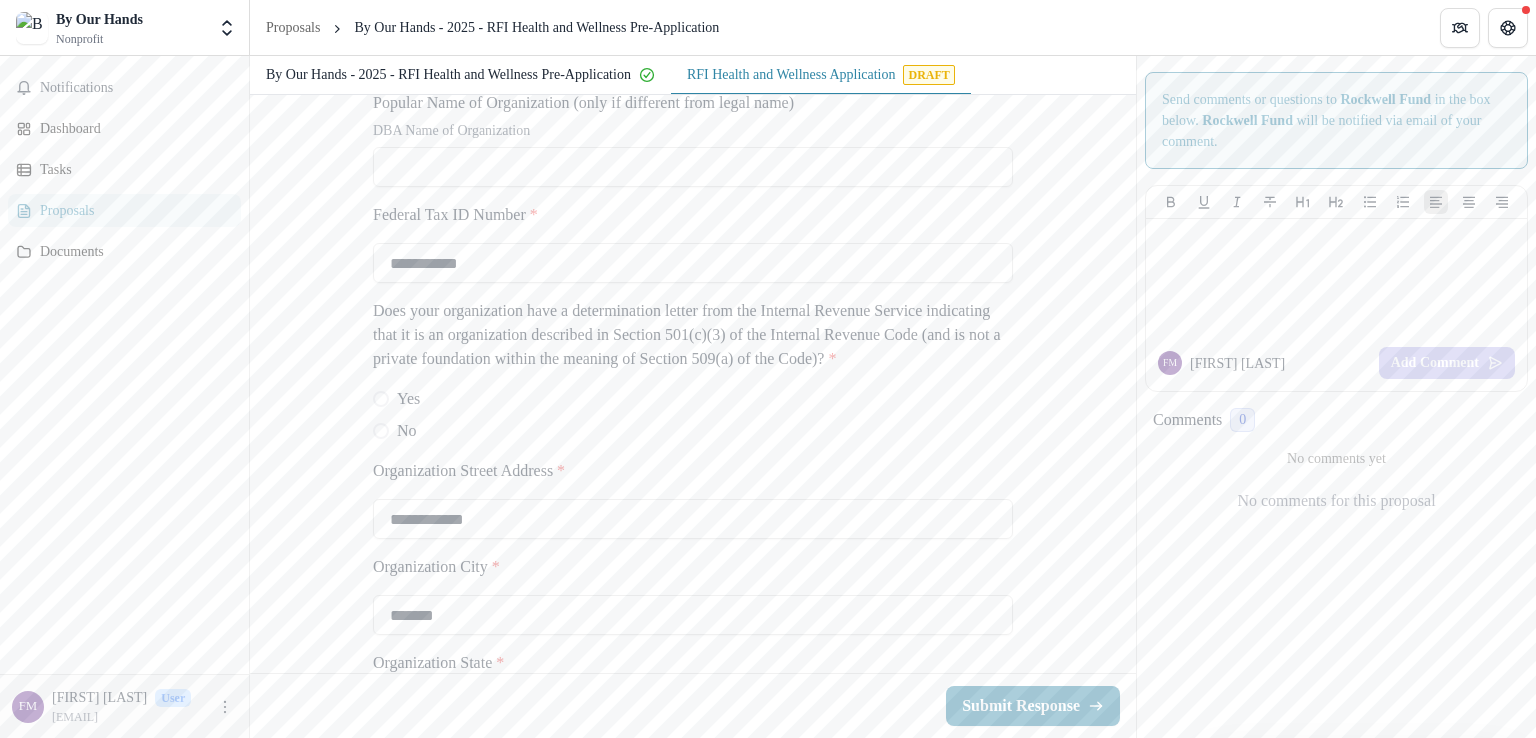 type on "**********" 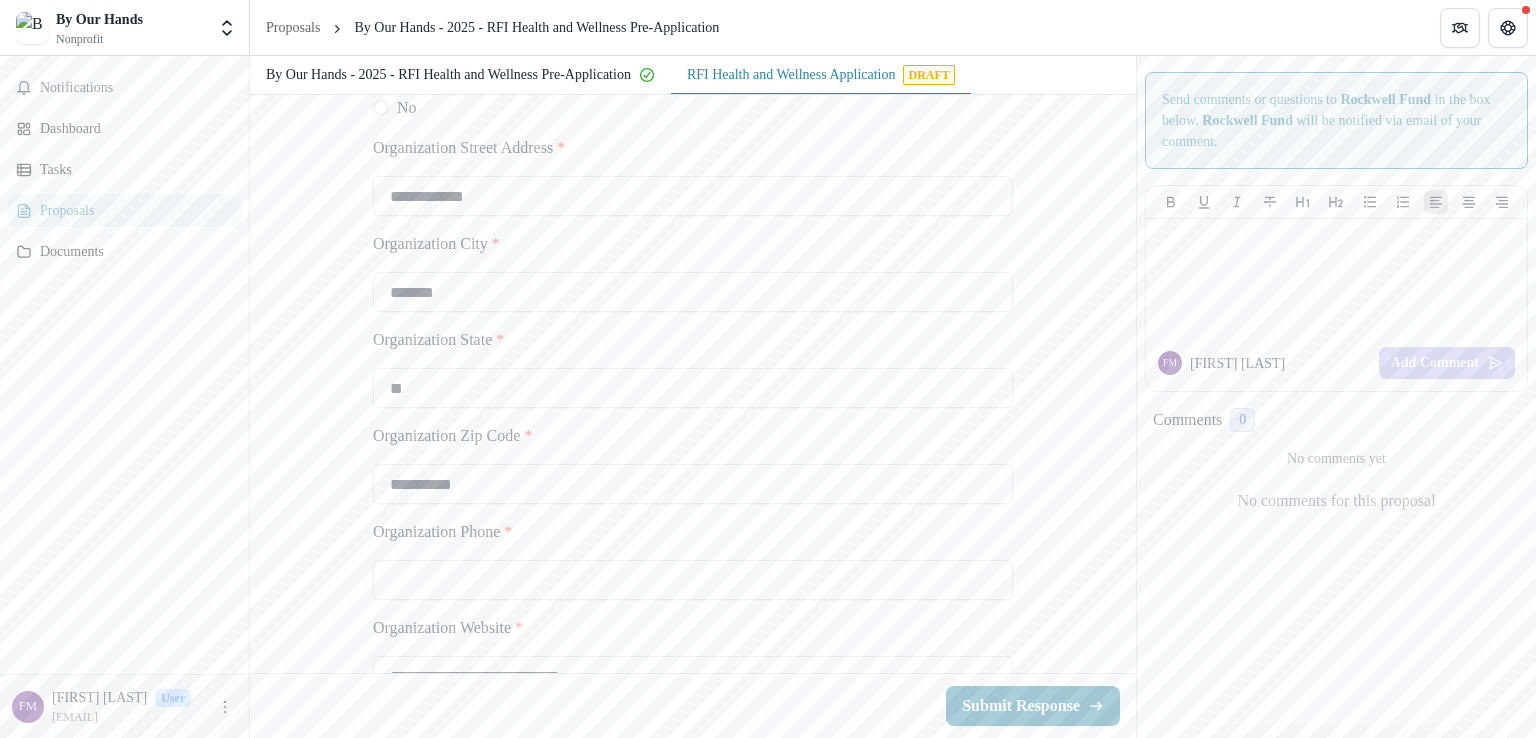 scroll, scrollTop: 2105, scrollLeft: 0, axis: vertical 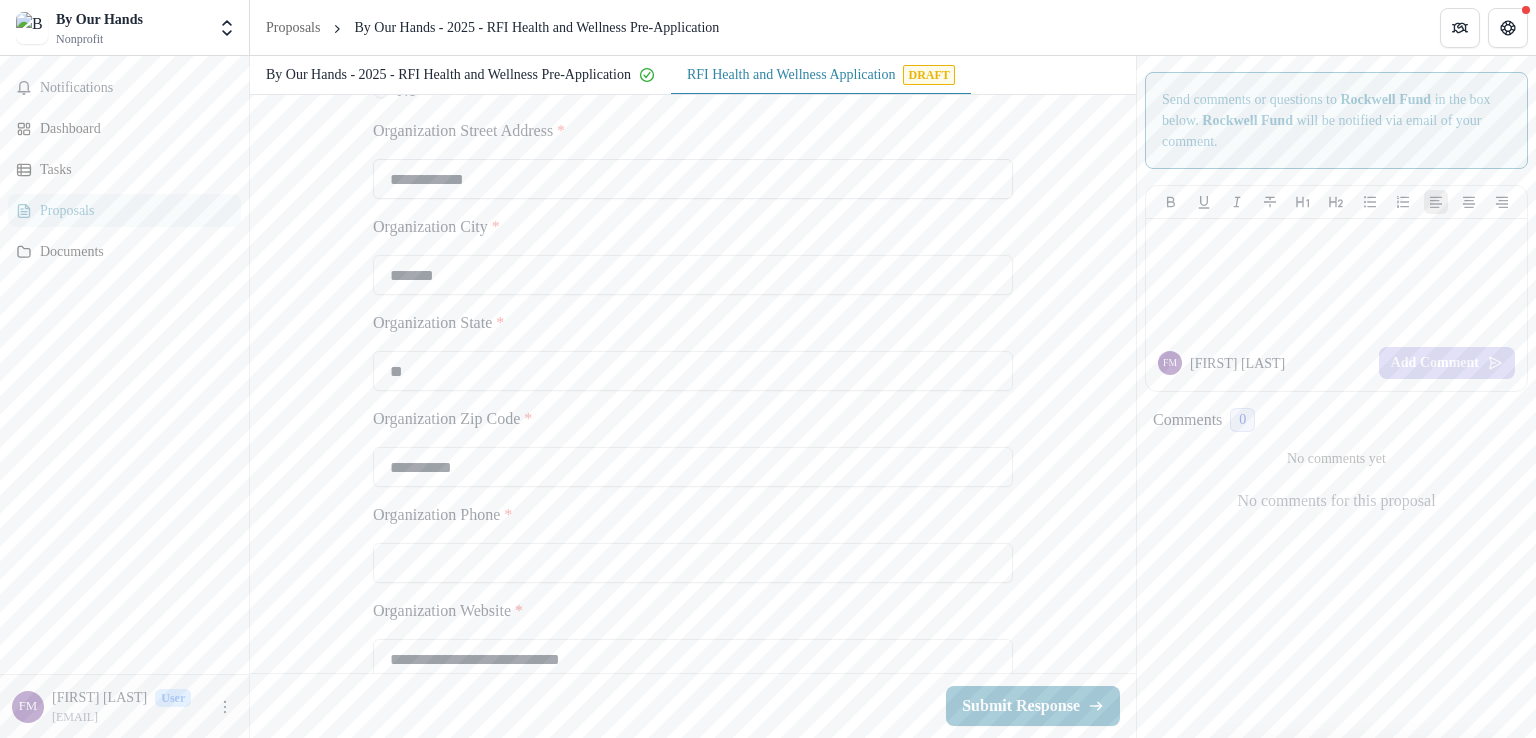 click on "**********" at bounding box center (693, 179) 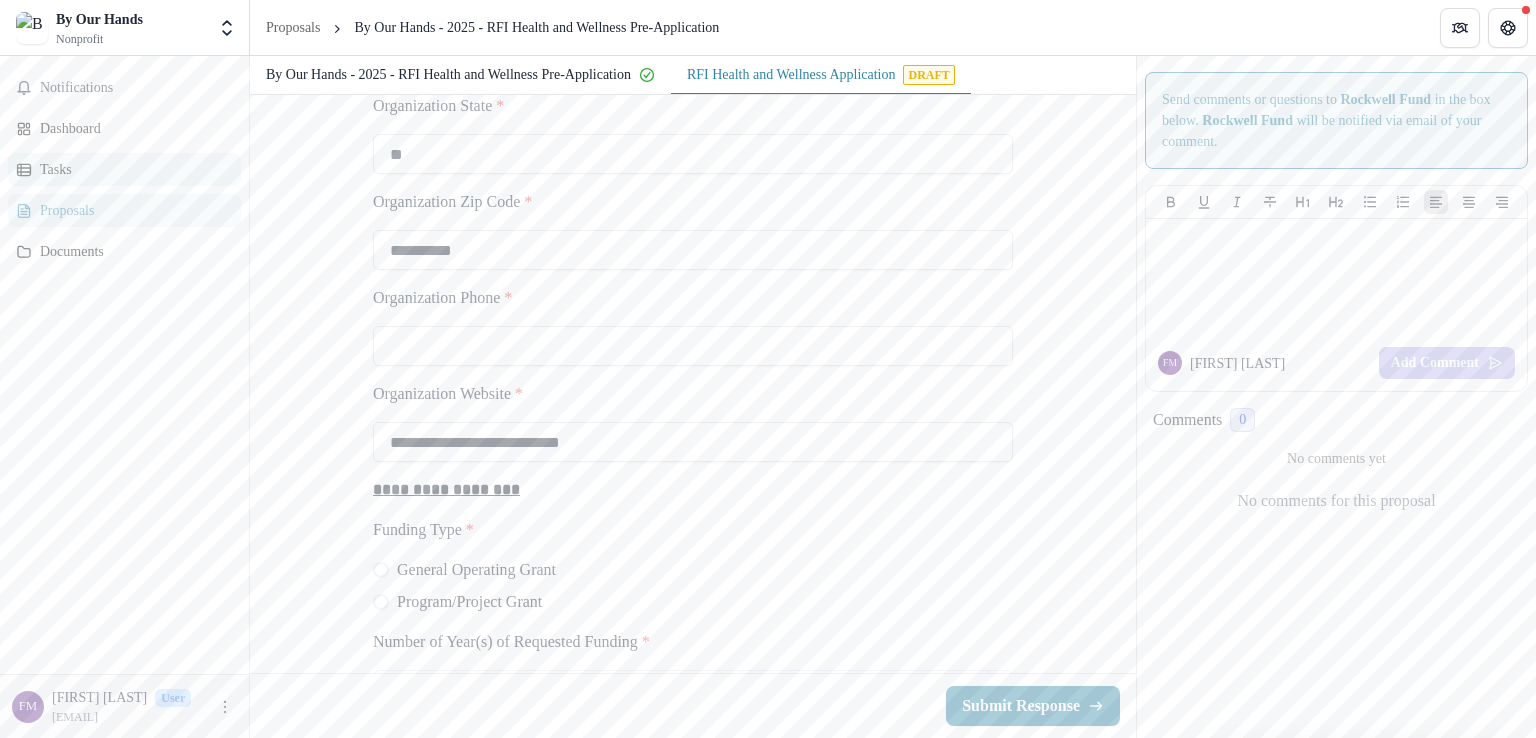 scroll, scrollTop: 2372, scrollLeft: 0, axis: vertical 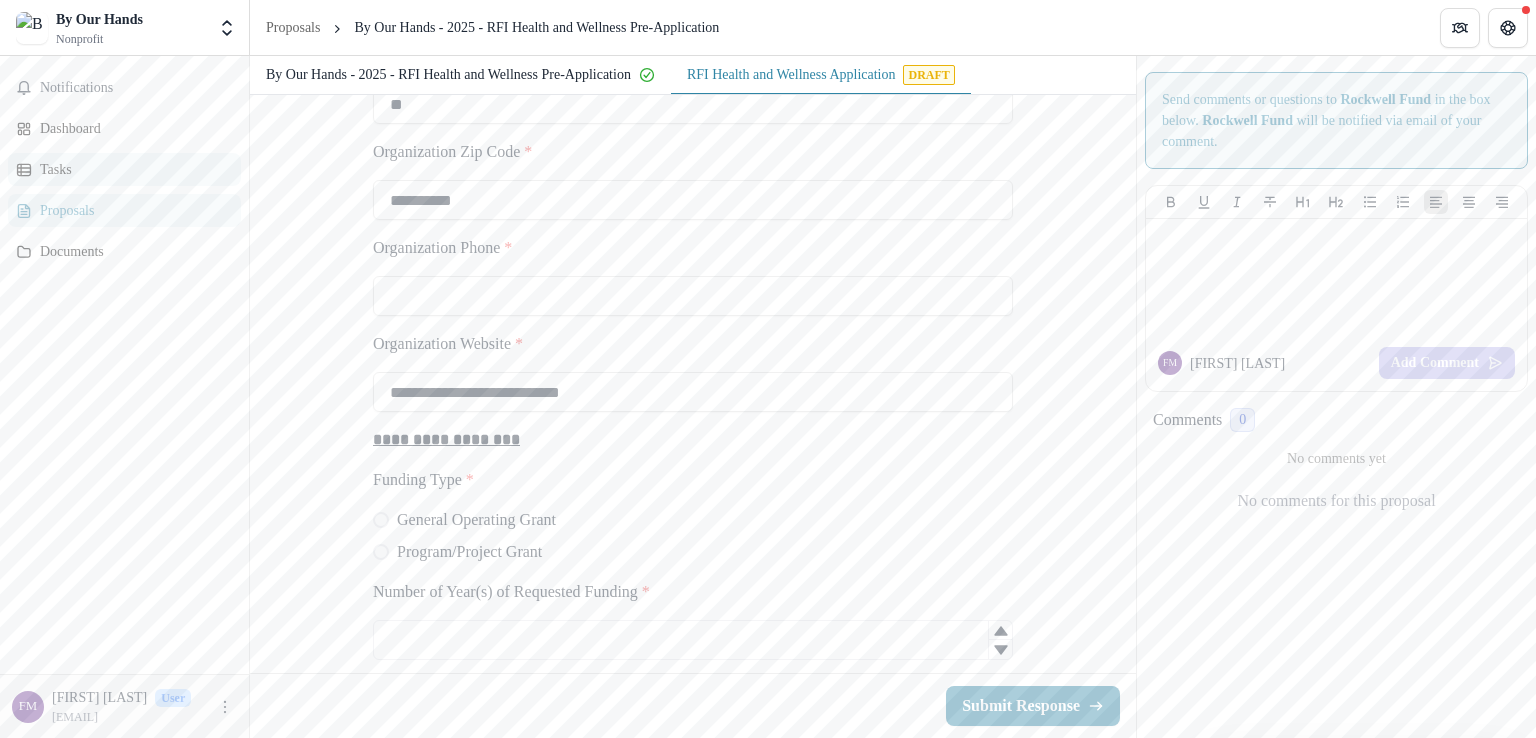 type on "**********" 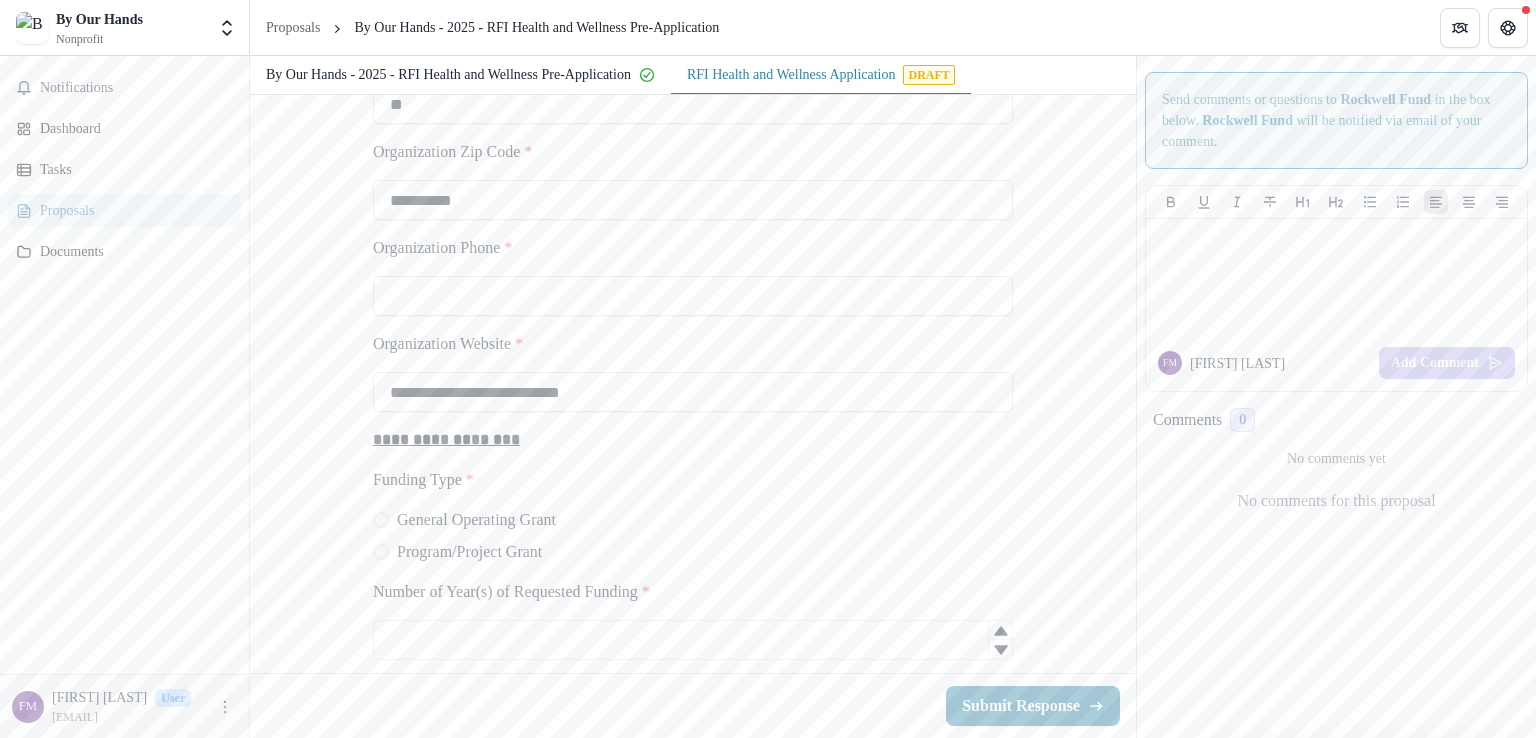 click on "Organization Phone *" at bounding box center [693, 296] 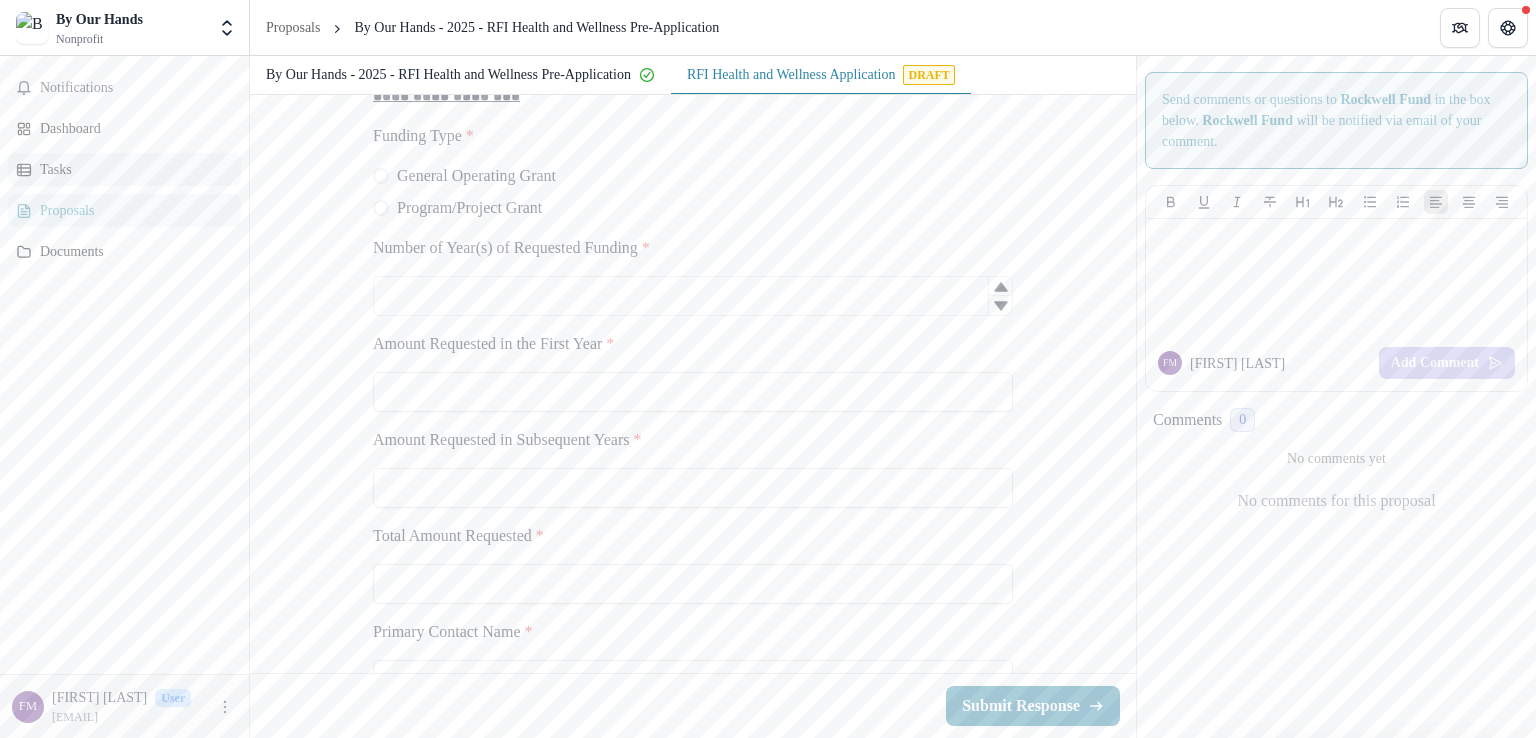 scroll, scrollTop: 2729, scrollLeft: 0, axis: vertical 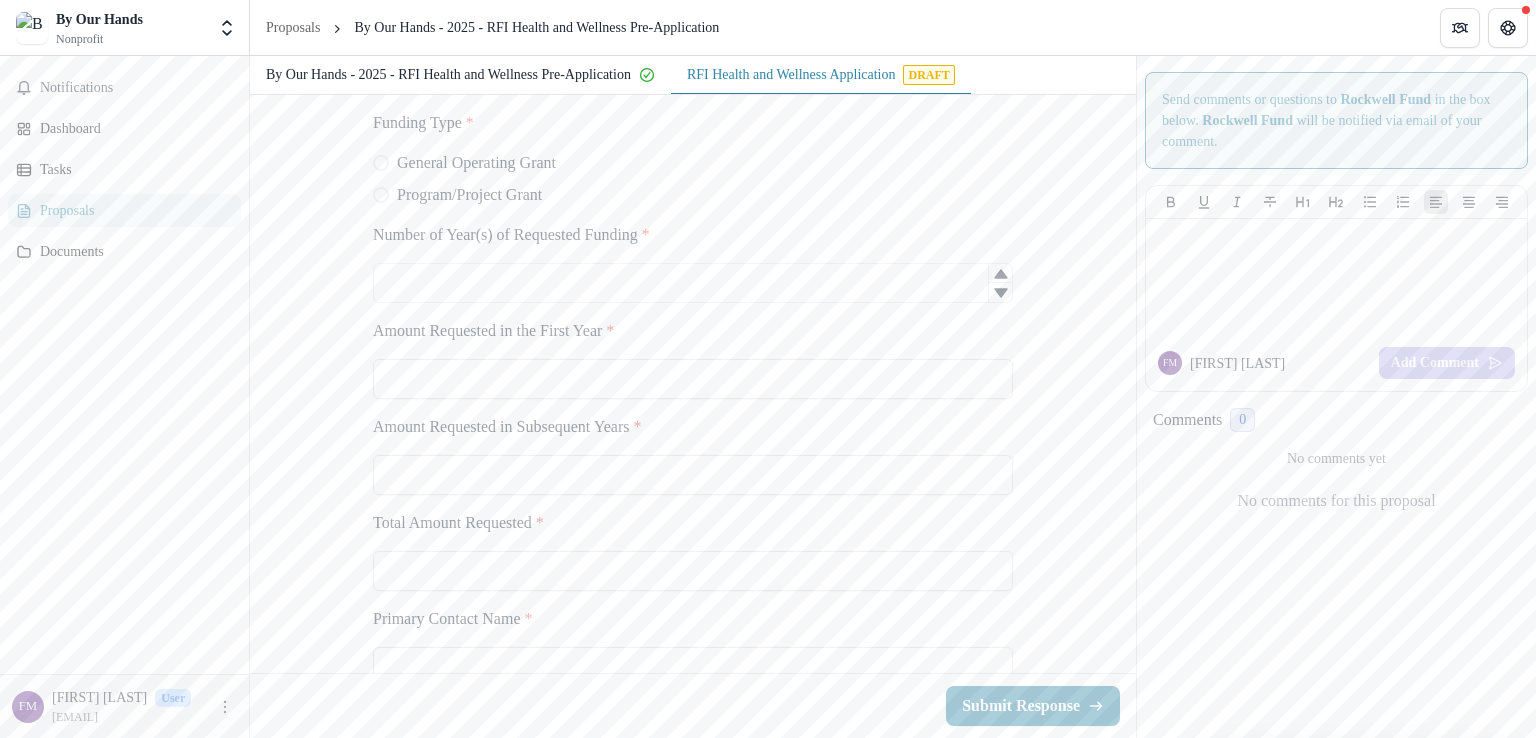 type on "**********" 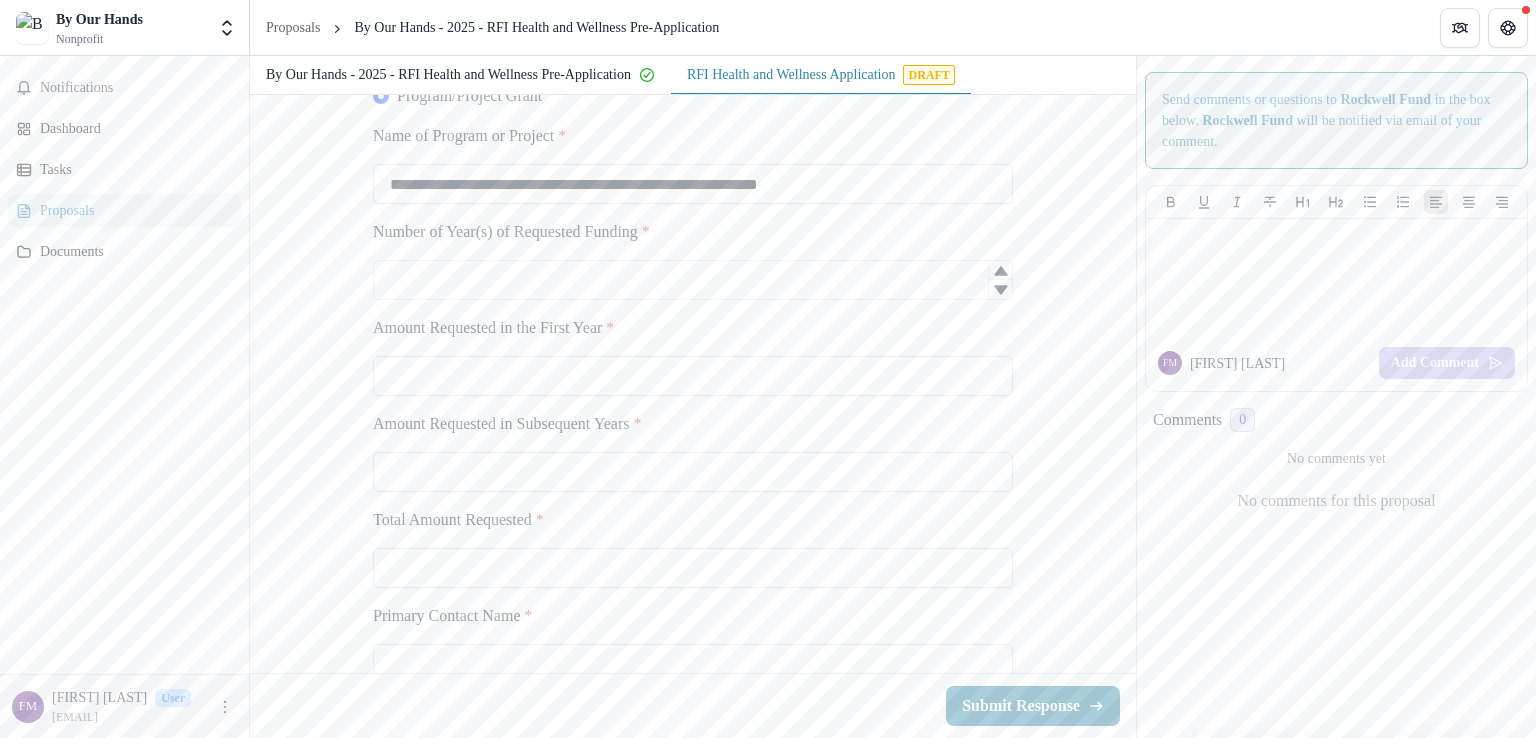 scroll, scrollTop: 2830, scrollLeft: 0, axis: vertical 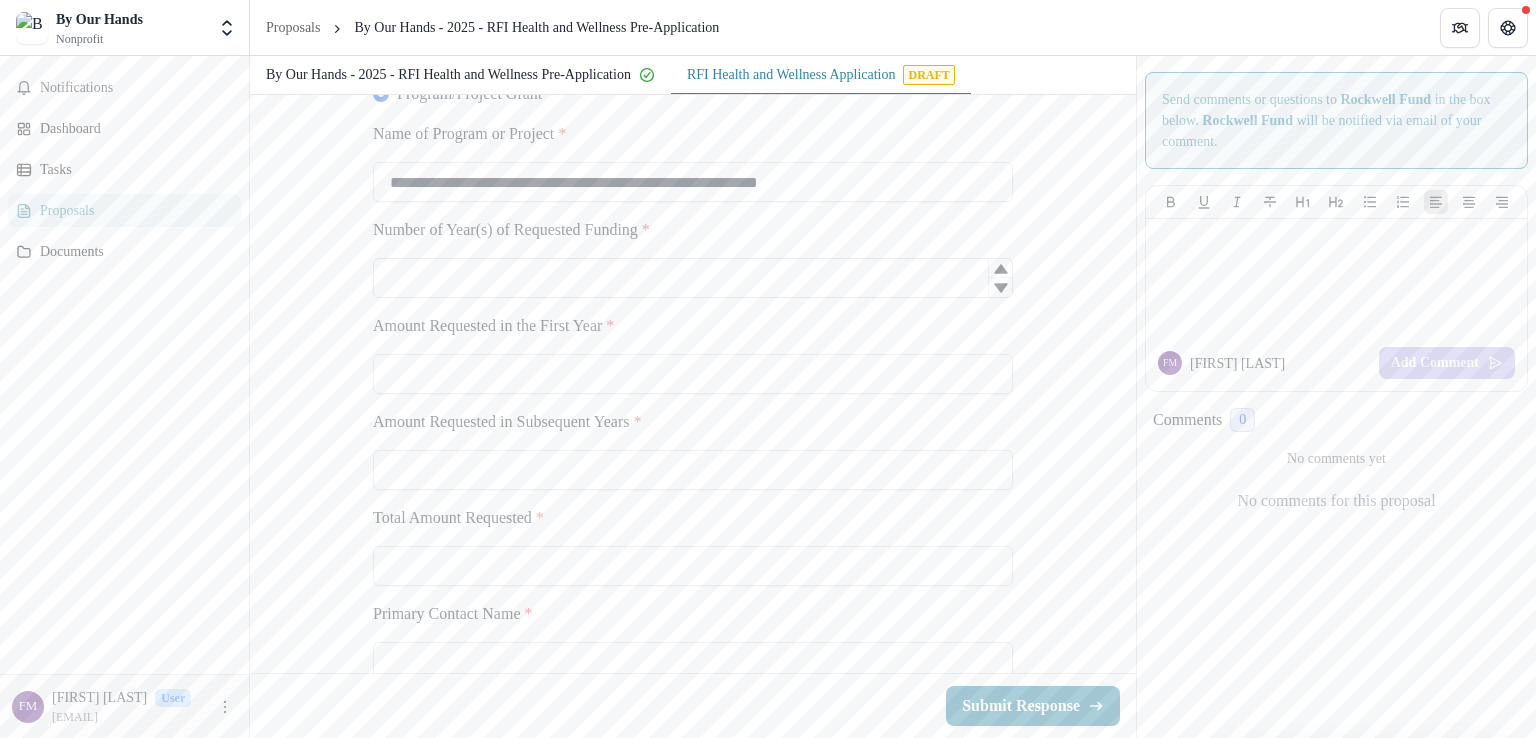 click on "Number of Year(s) of Requested Funding *" at bounding box center (693, 278) 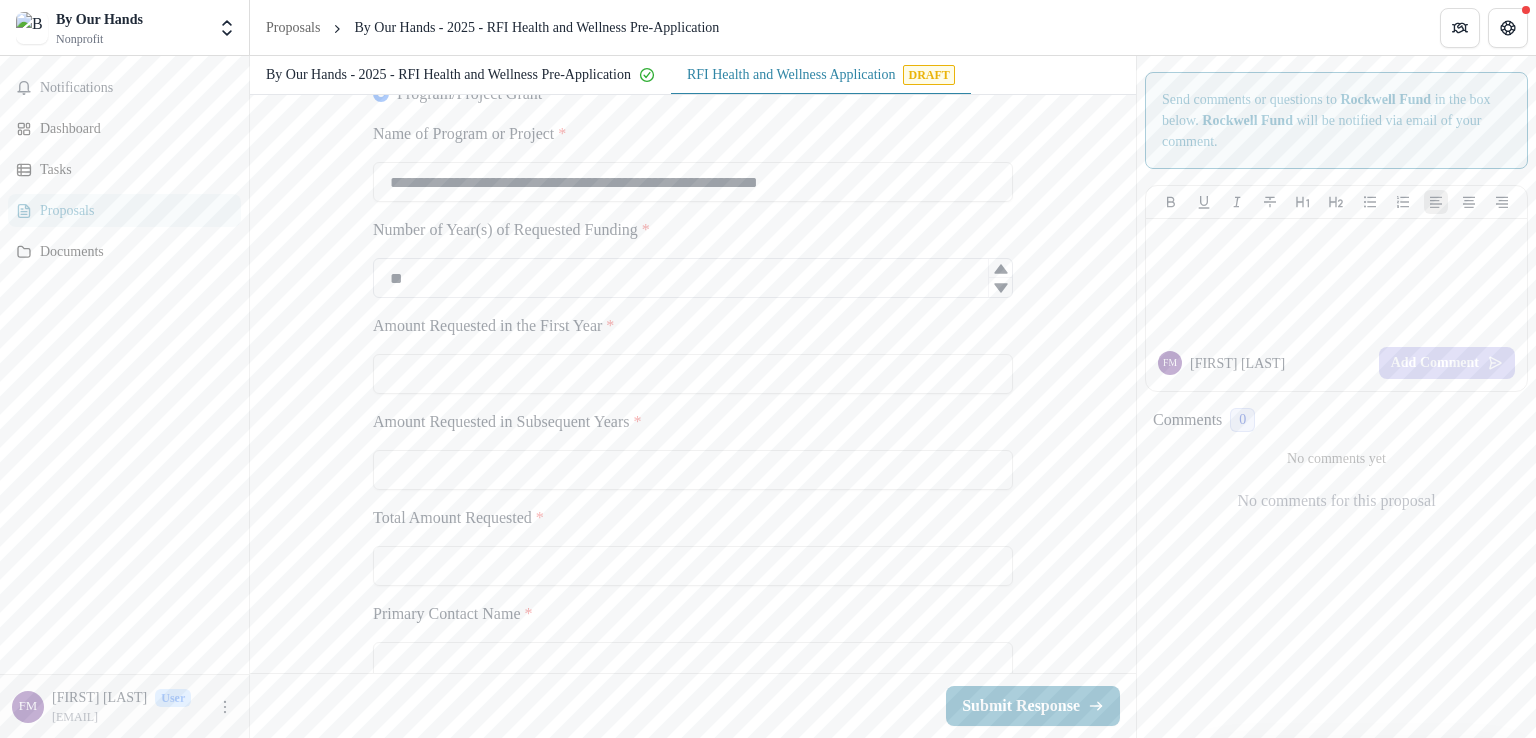 click at bounding box center [1000, 268] 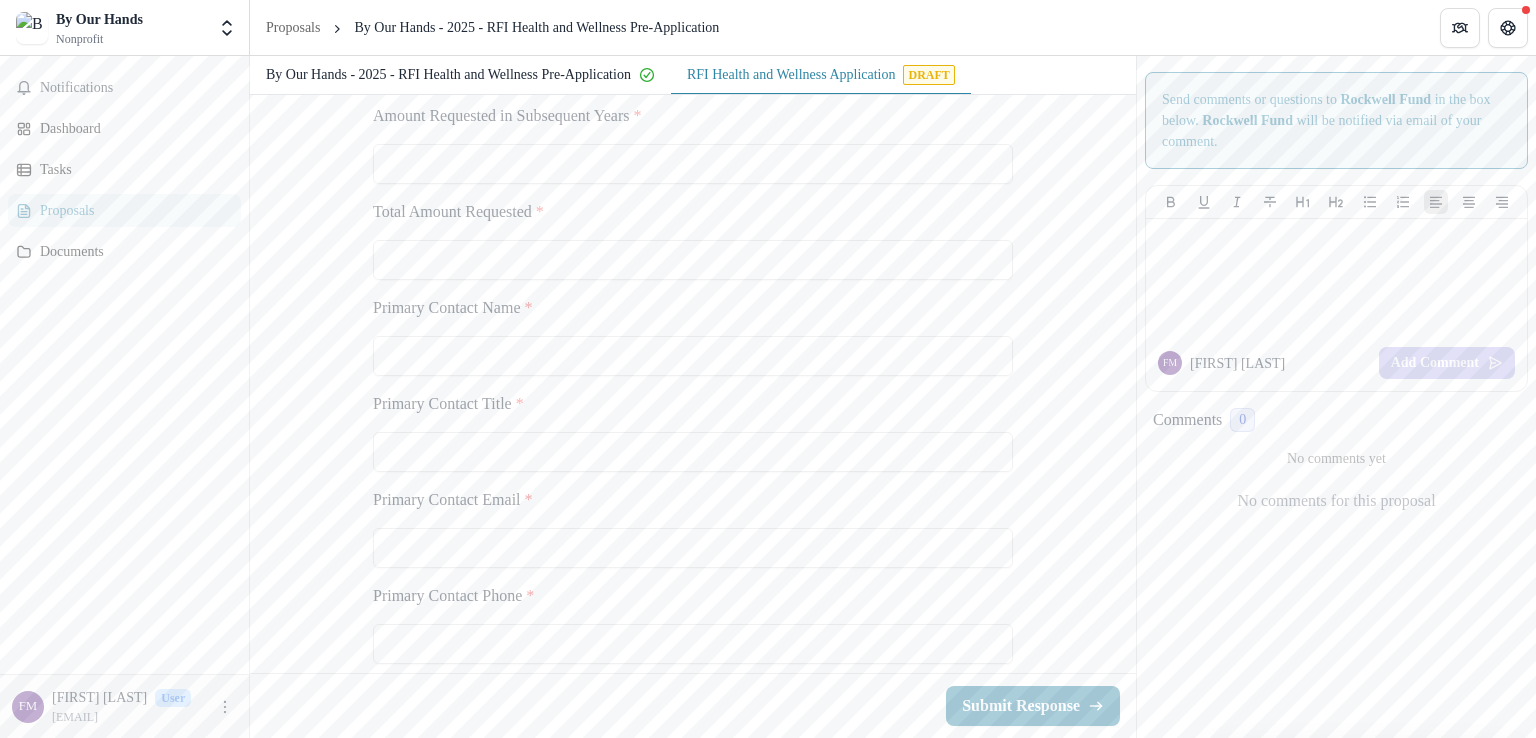 scroll, scrollTop: 3168, scrollLeft: 0, axis: vertical 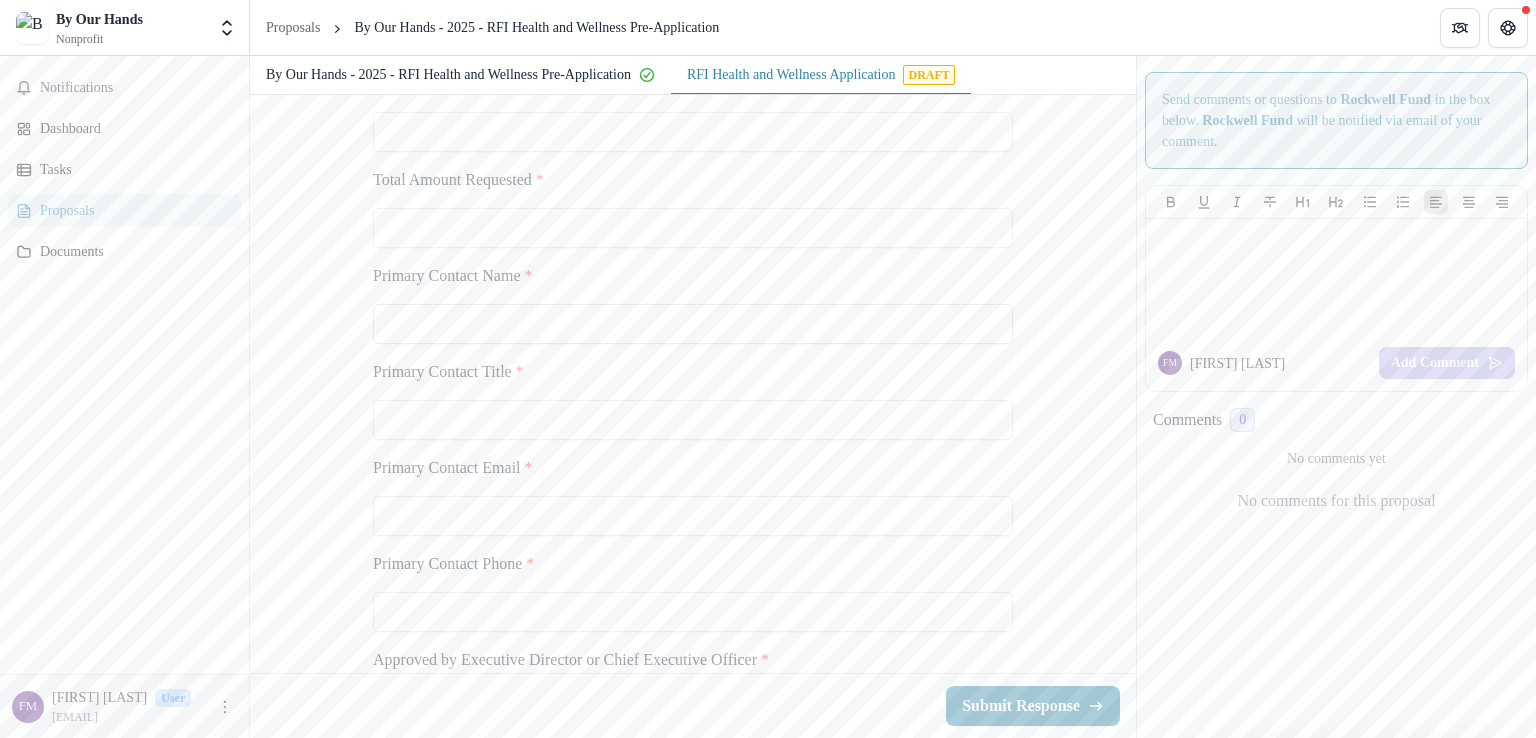 click on "Primary Contact Name *" at bounding box center (693, 324) 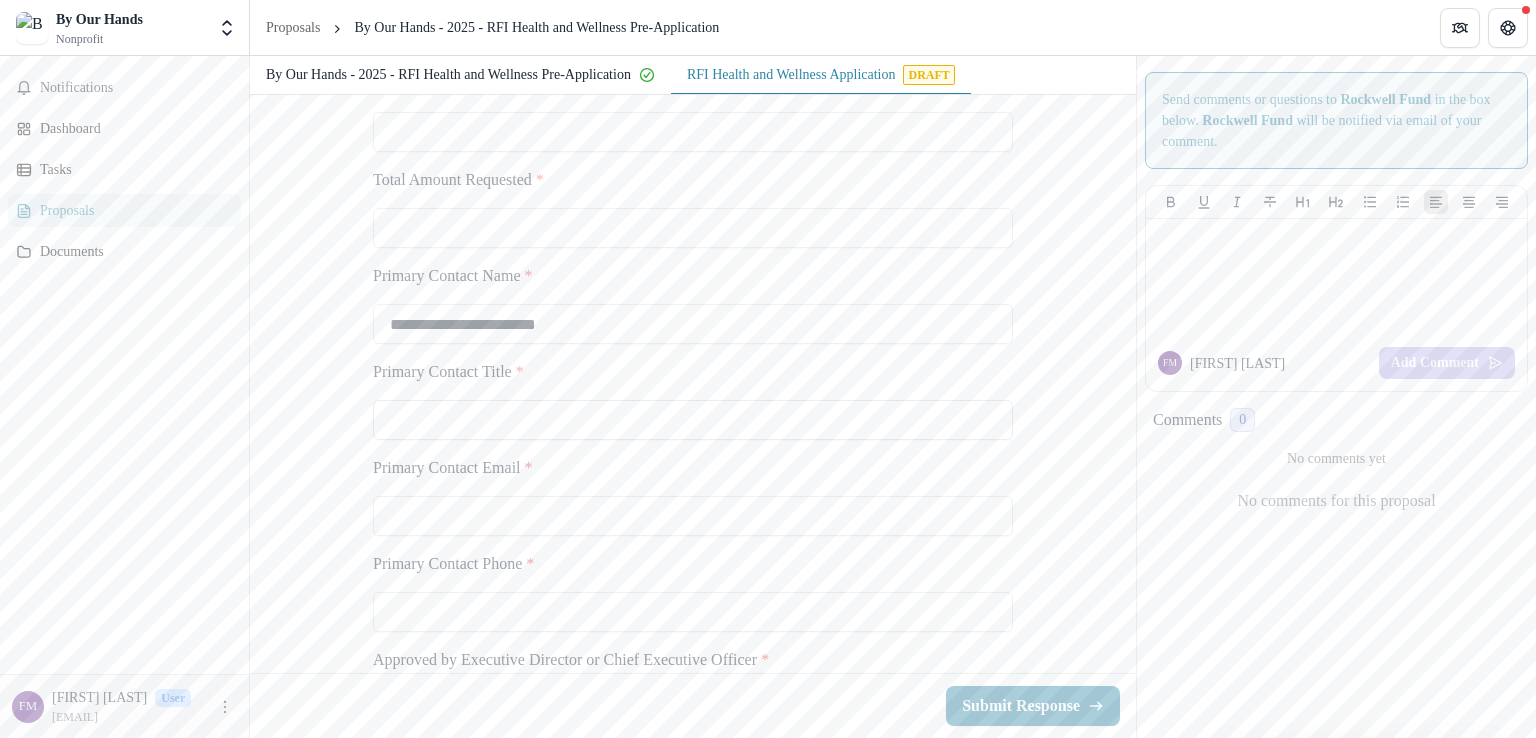 type on "**********" 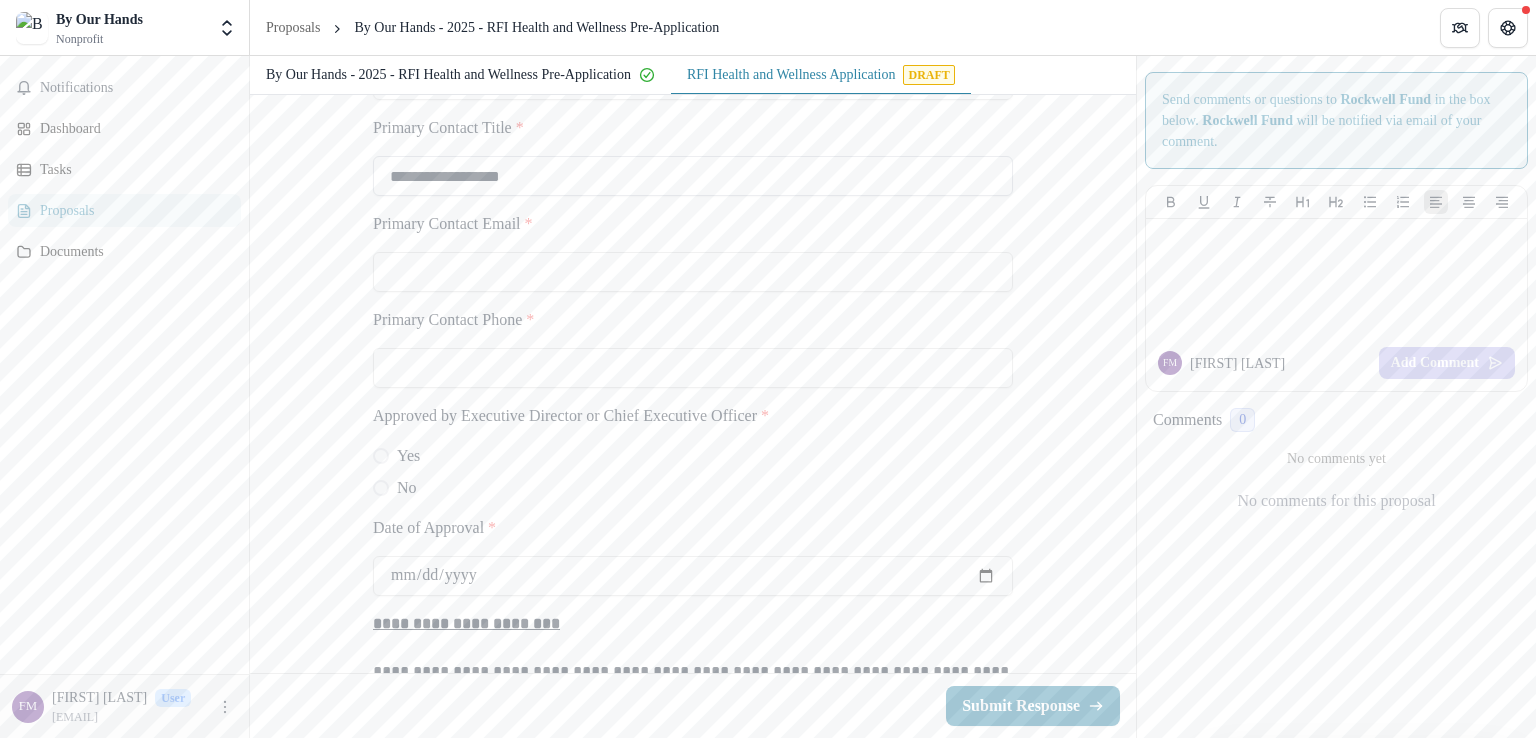 scroll, scrollTop: 3424, scrollLeft: 0, axis: vertical 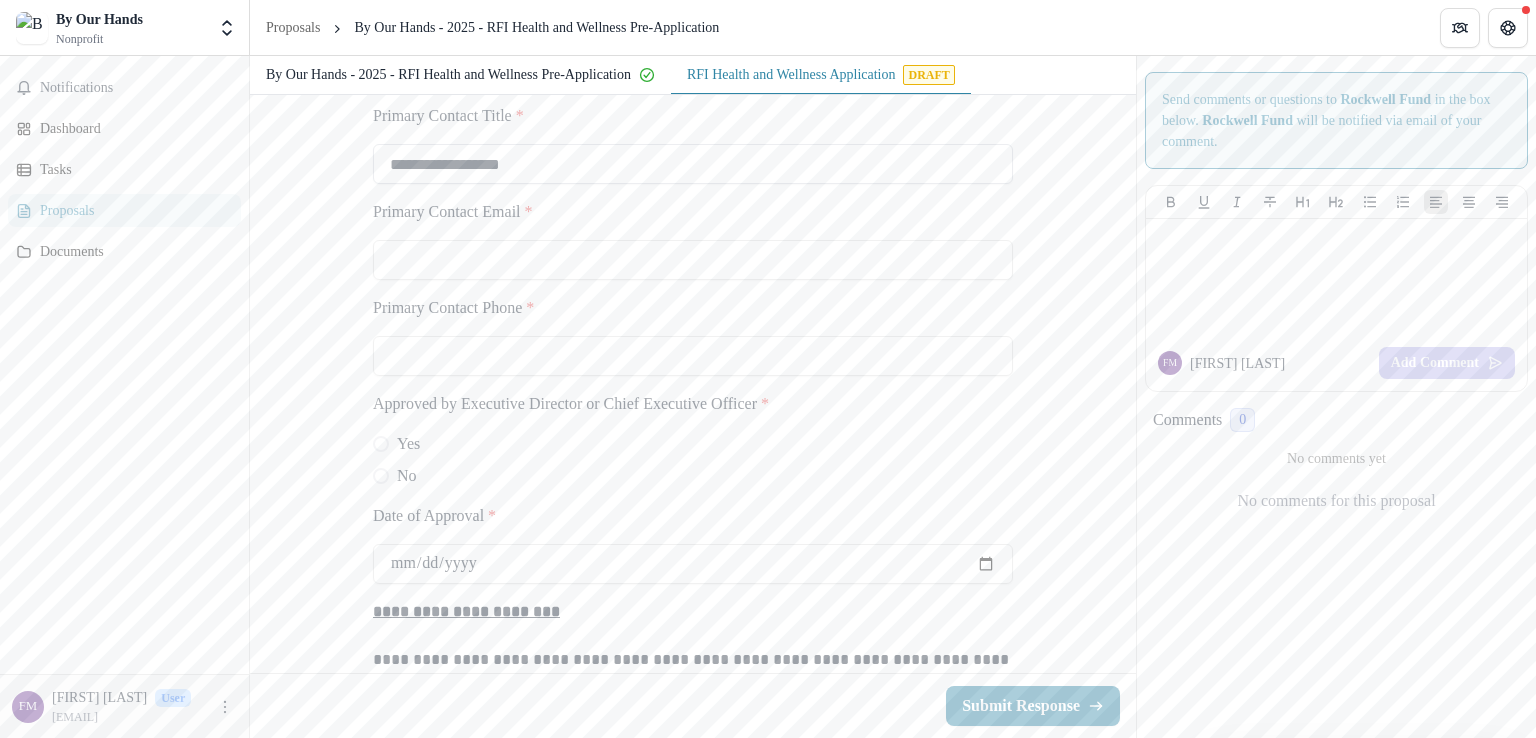 type on "**********" 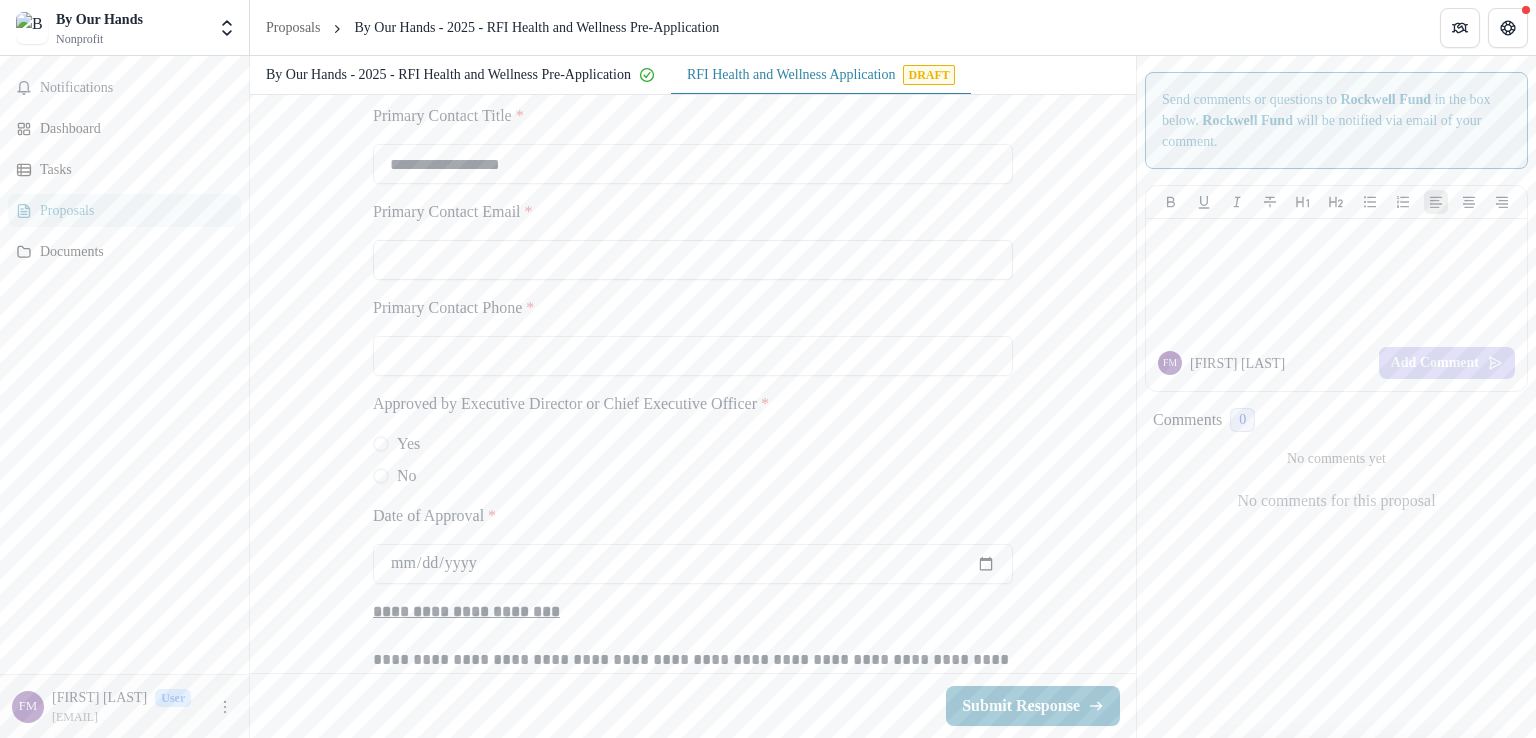 click on "Primary Contact Email *" at bounding box center (693, 260) 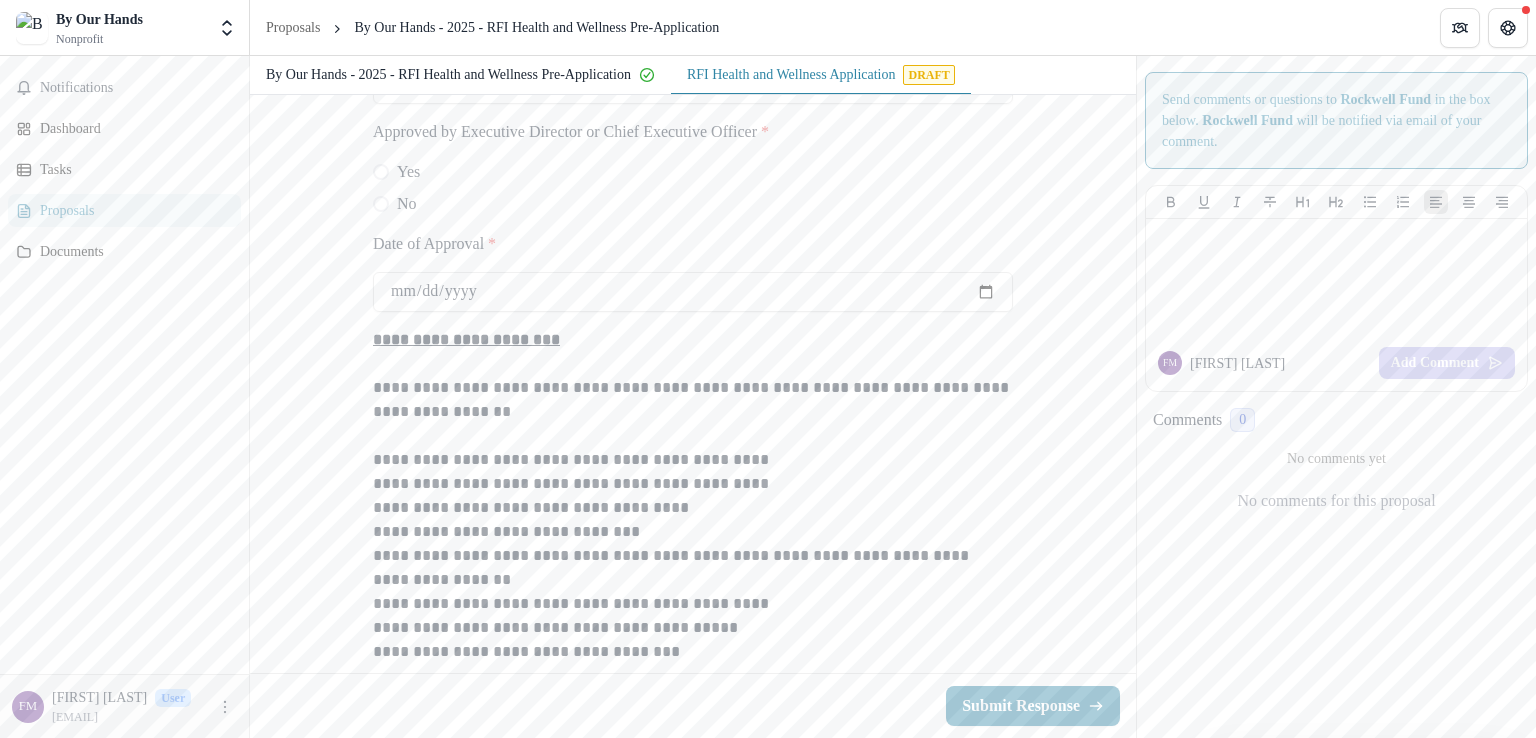 scroll, scrollTop: 3723, scrollLeft: 0, axis: vertical 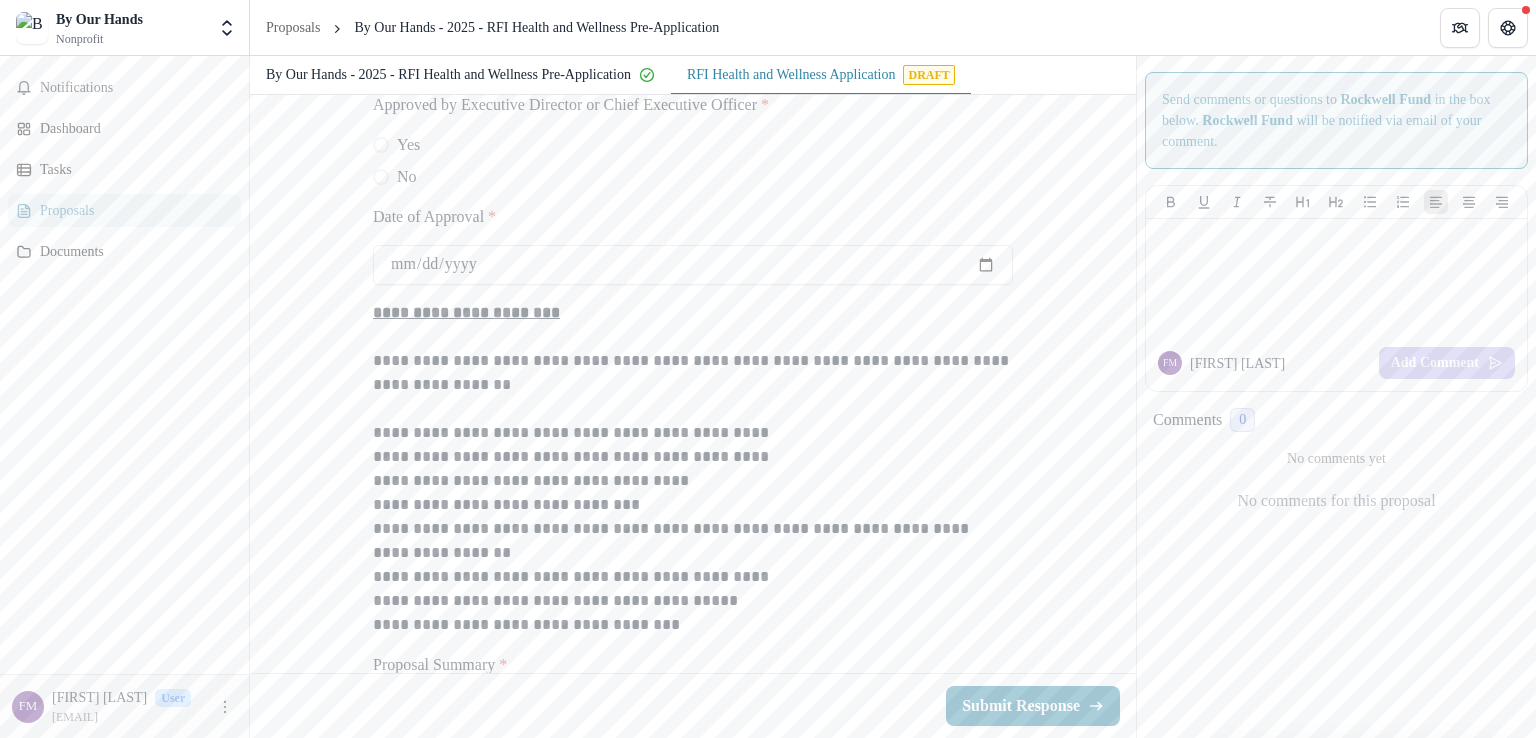 type on "**********" 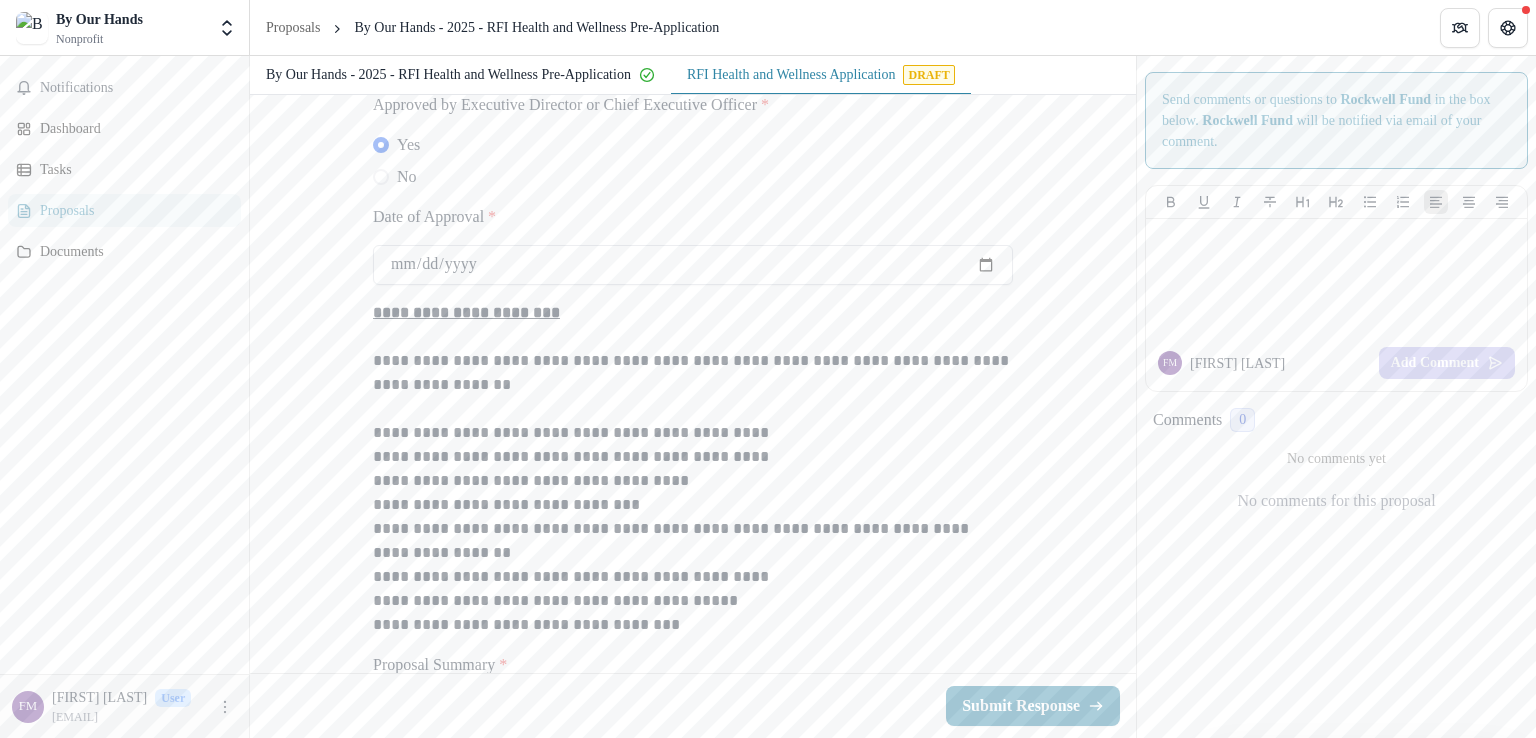 click on "Date of Approval *" at bounding box center (693, 265) 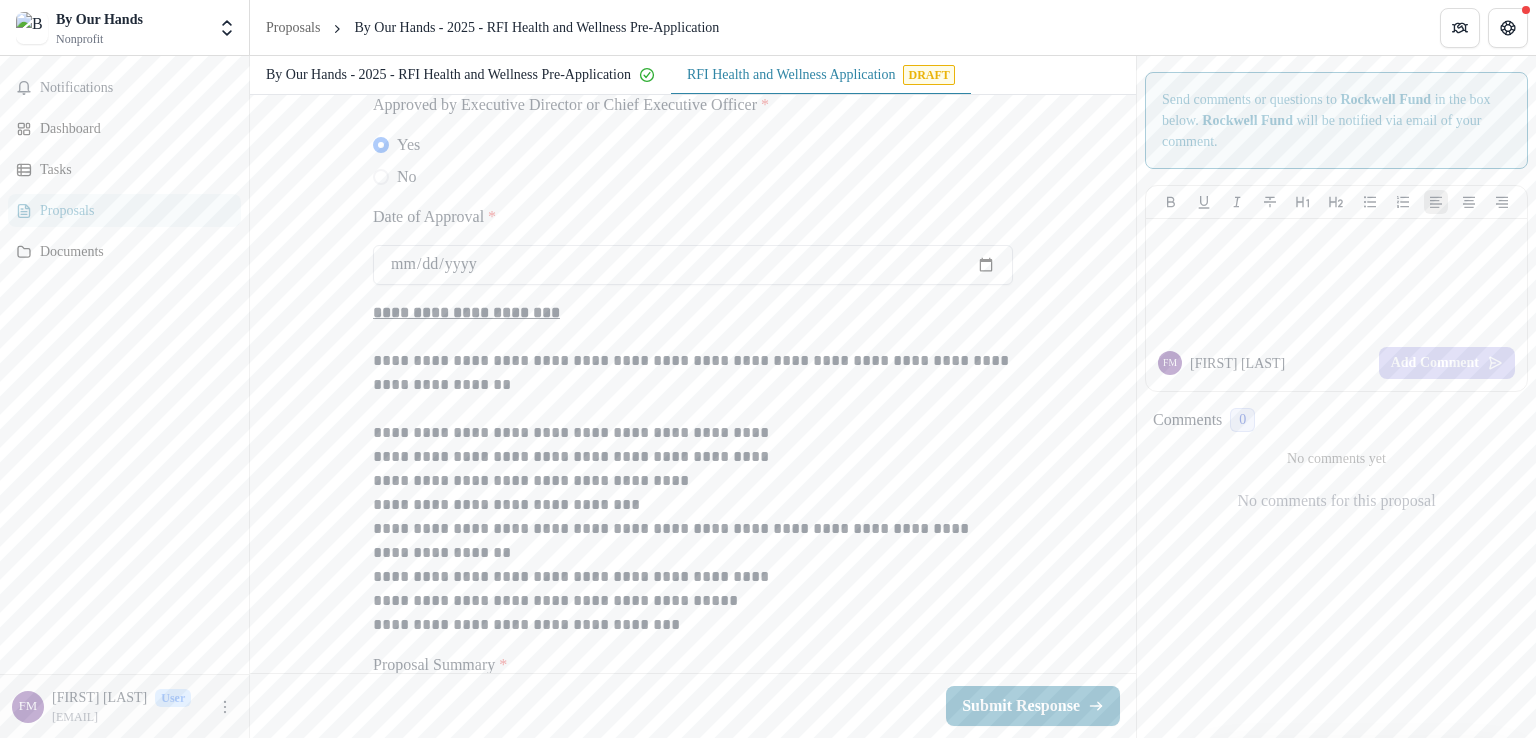 type on "**********" 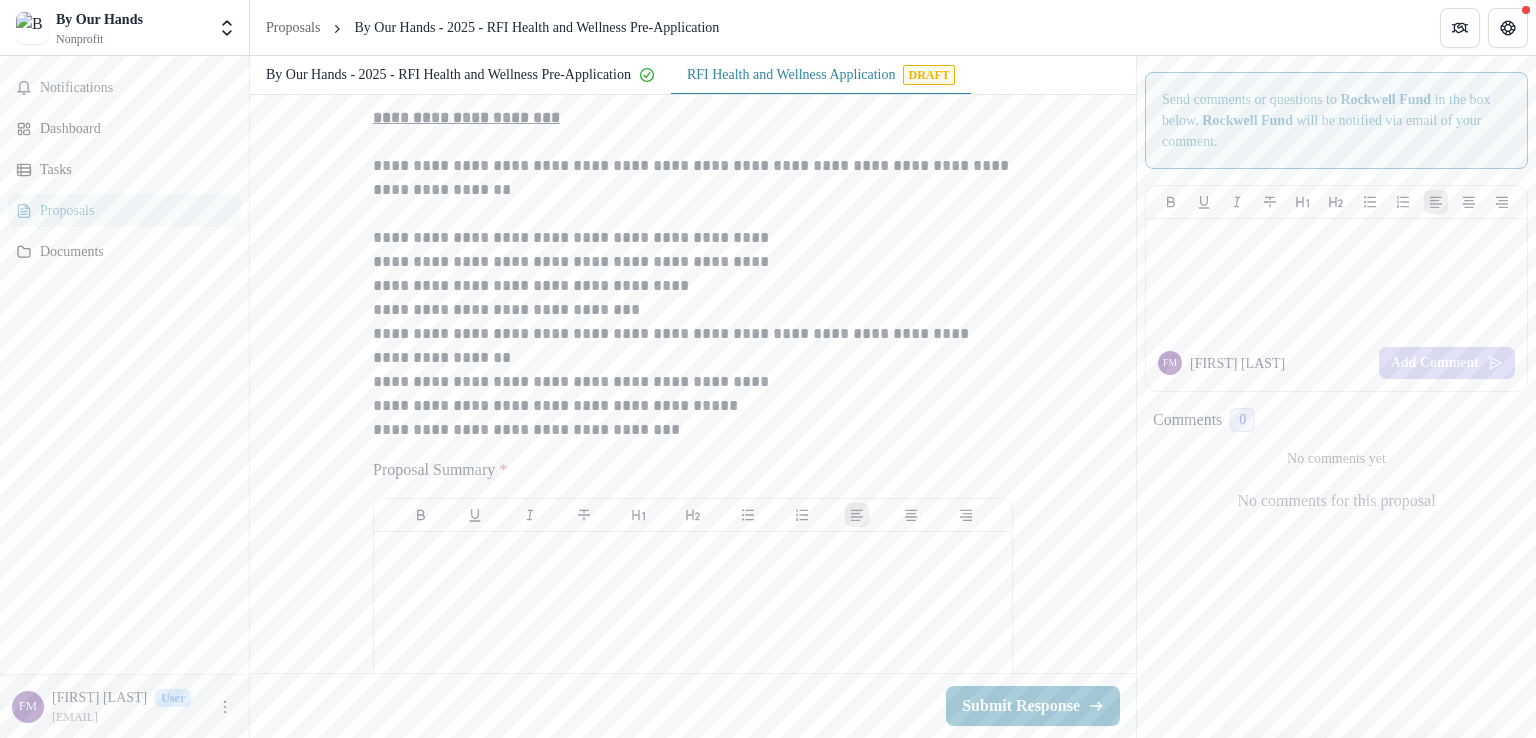 scroll, scrollTop: 3941, scrollLeft: 0, axis: vertical 